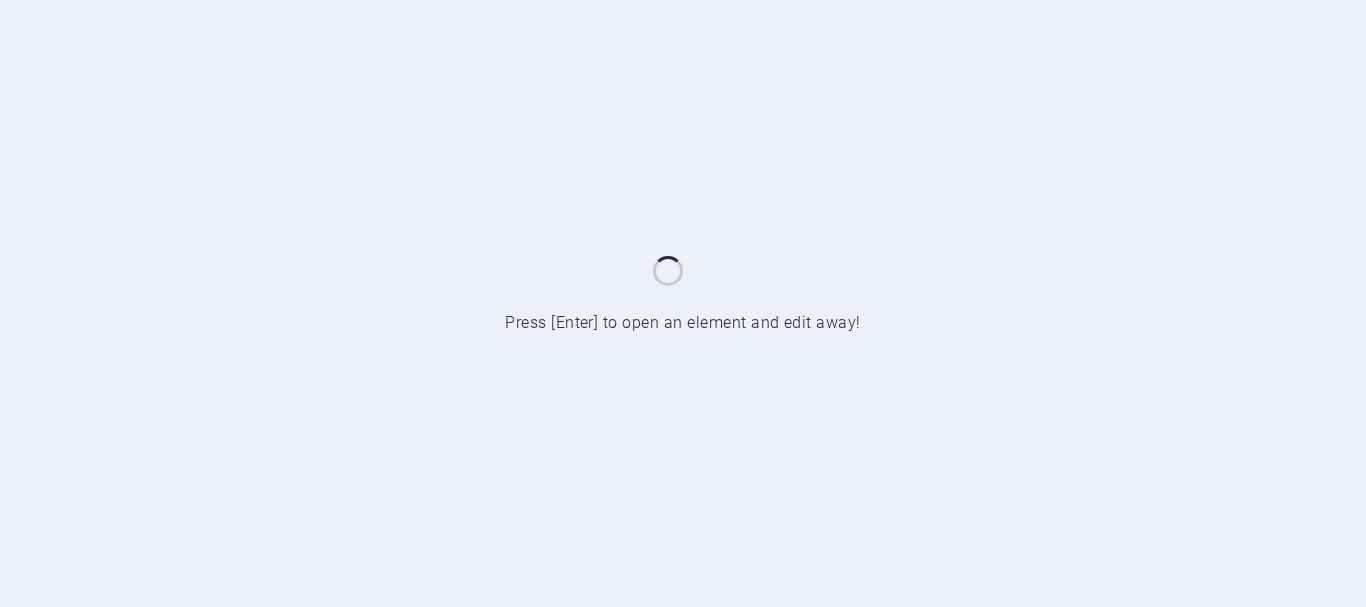 scroll, scrollTop: 0, scrollLeft: 0, axis: both 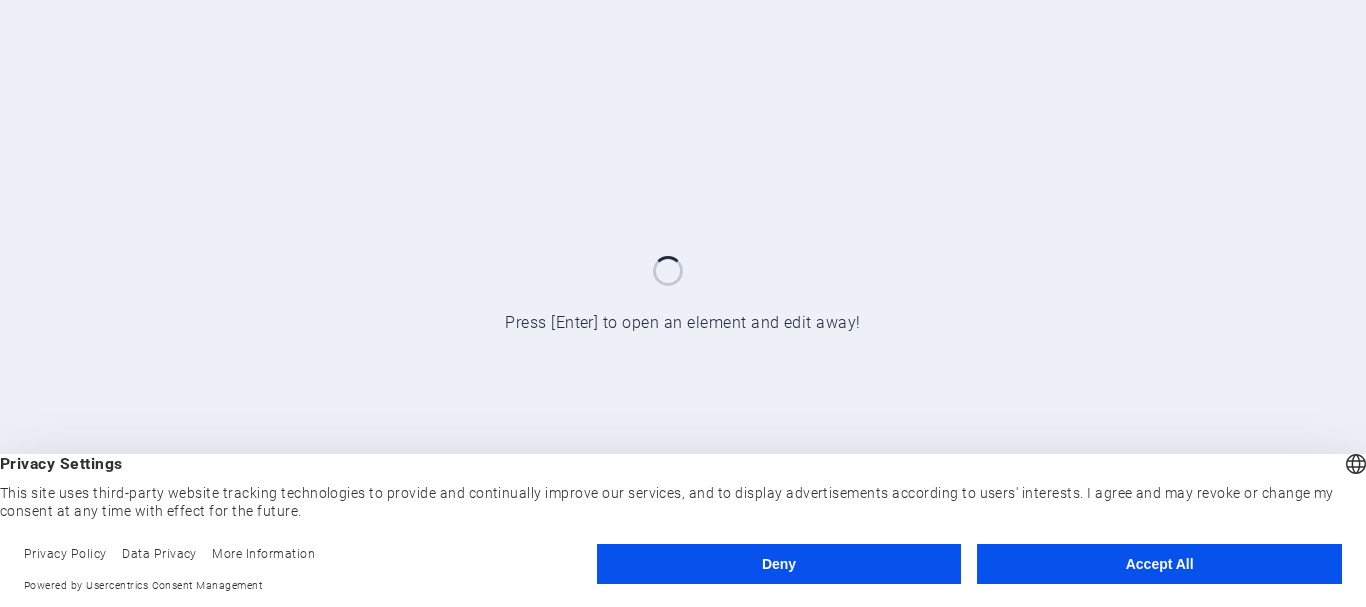 click on "Accept All" at bounding box center [1159, 564] 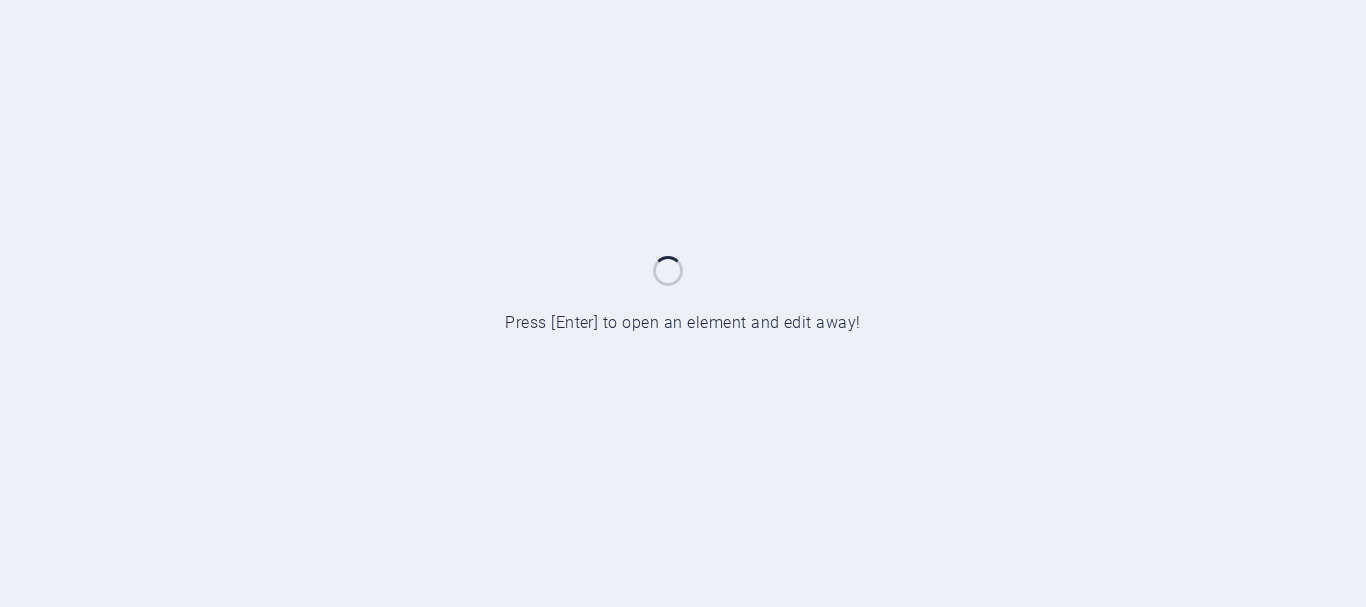 click at bounding box center (683, 303) 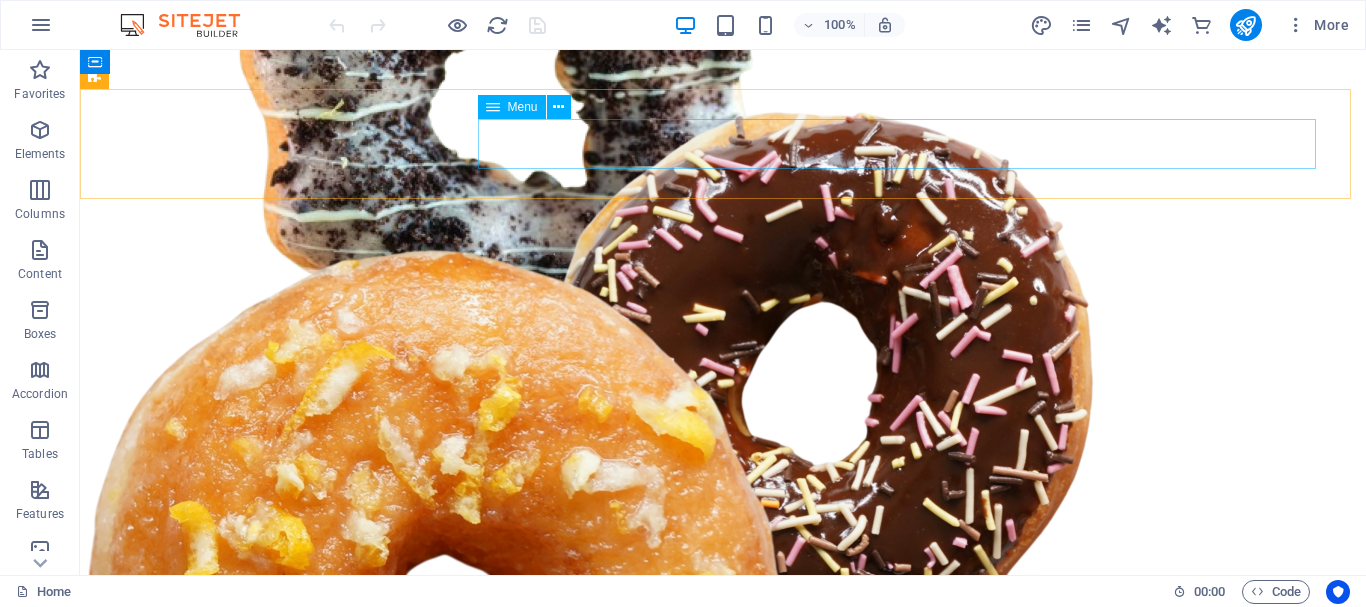 scroll, scrollTop: 733, scrollLeft: 0, axis: vertical 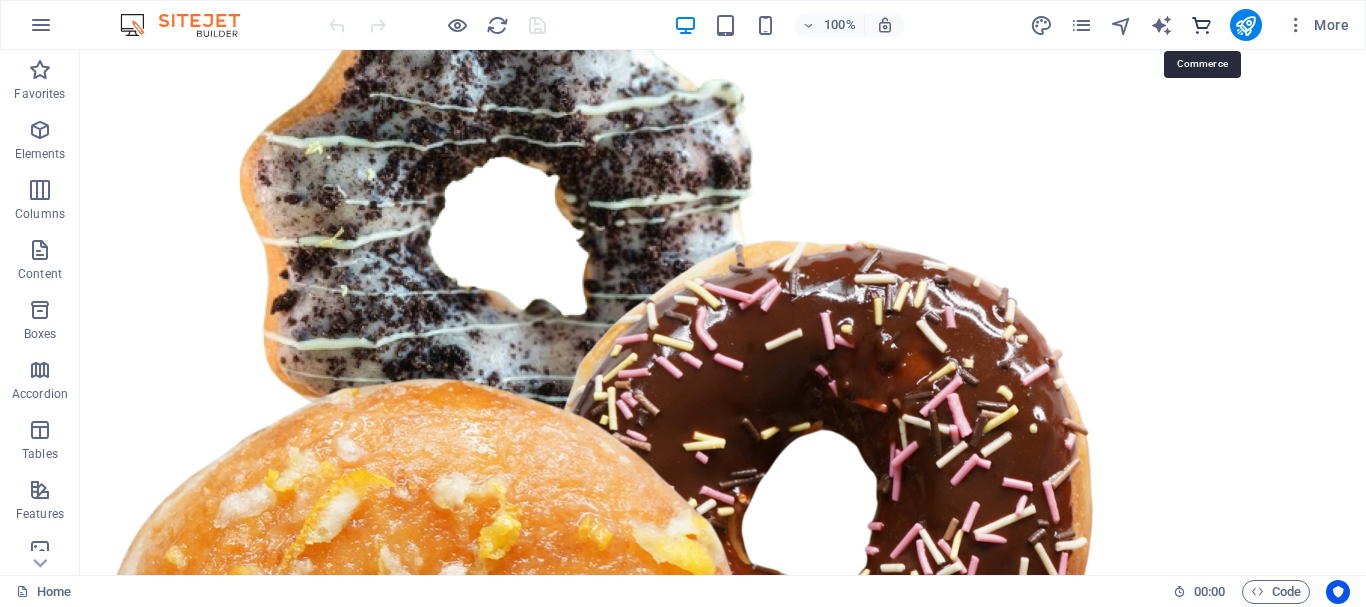 click at bounding box center (1201, 25) 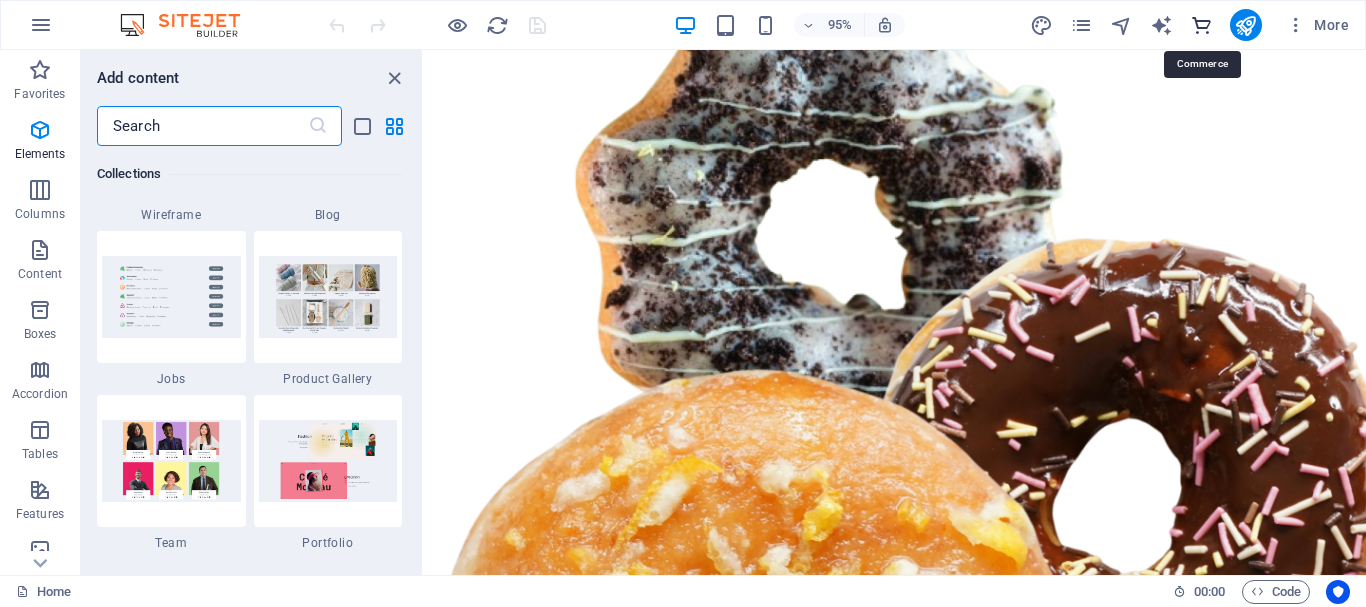 scroll, scrollTop: 19271, scrollLeft: 0, axis: vertical 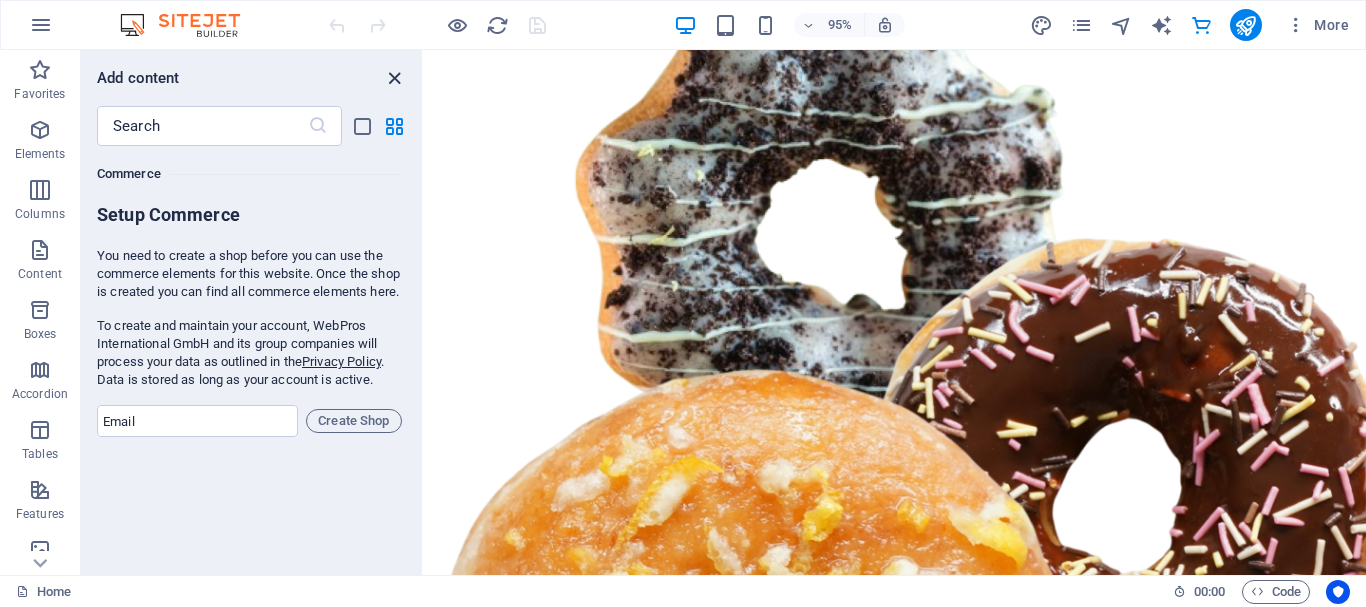 click at bounding box center [394, 78] 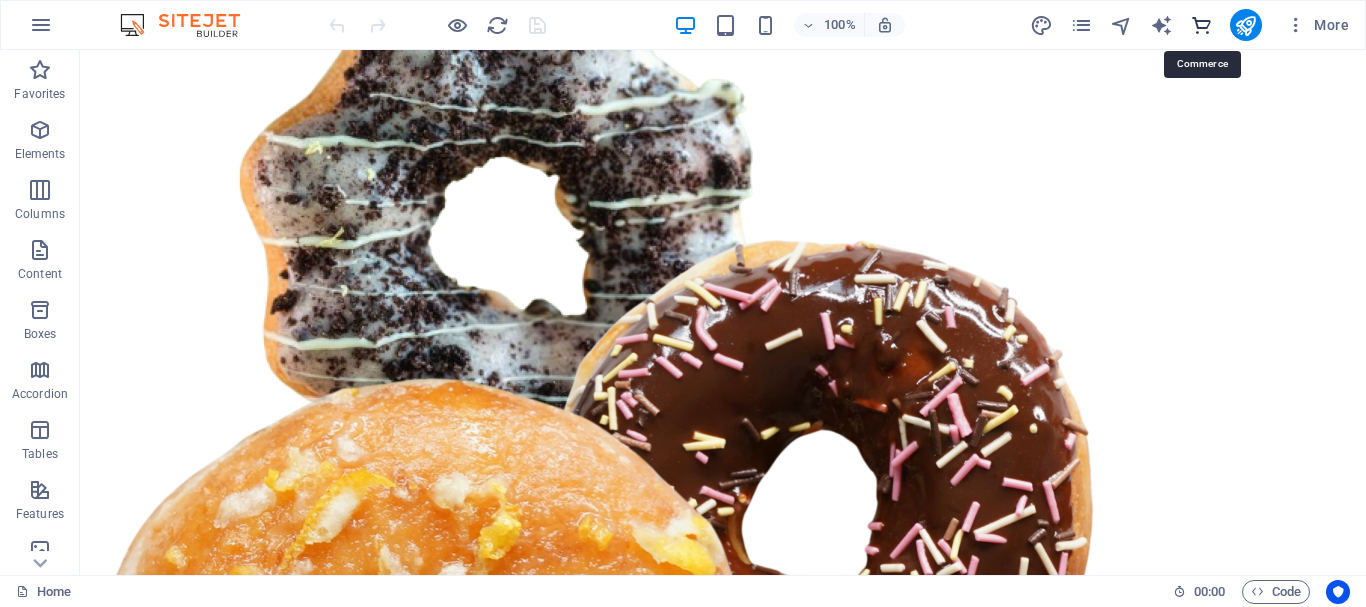 click at bounding box center (1201, 25) 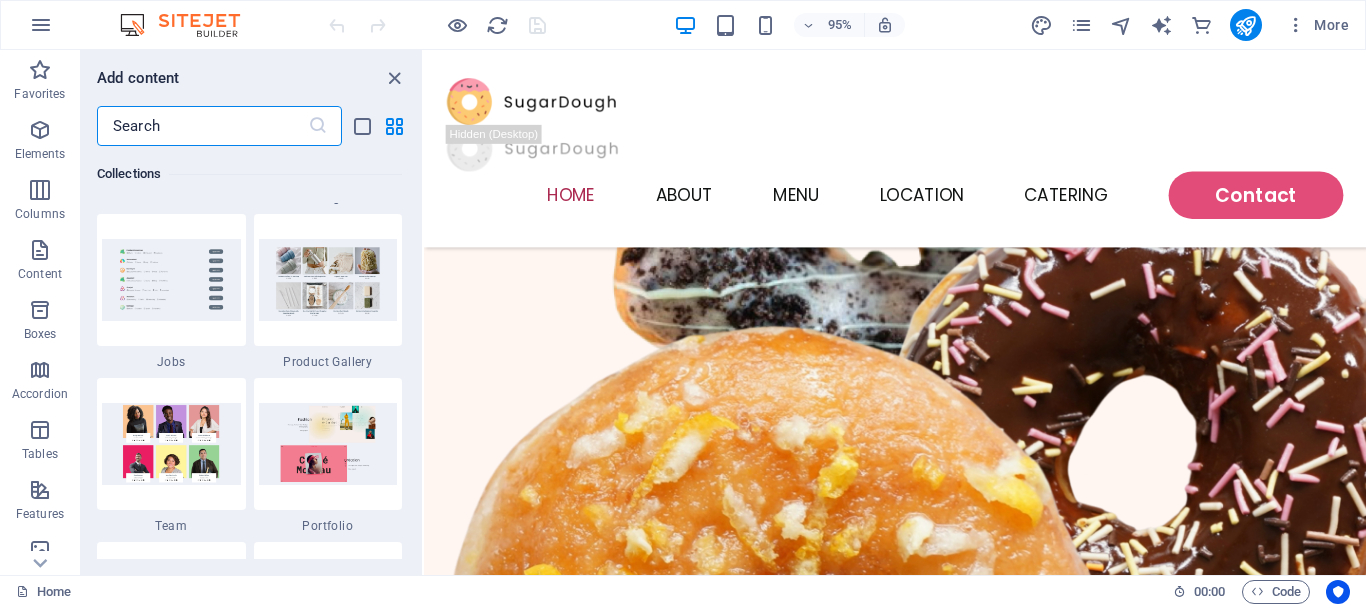 scroll, scrollTop: 18504, scrollLeft: 0, axis: vertical 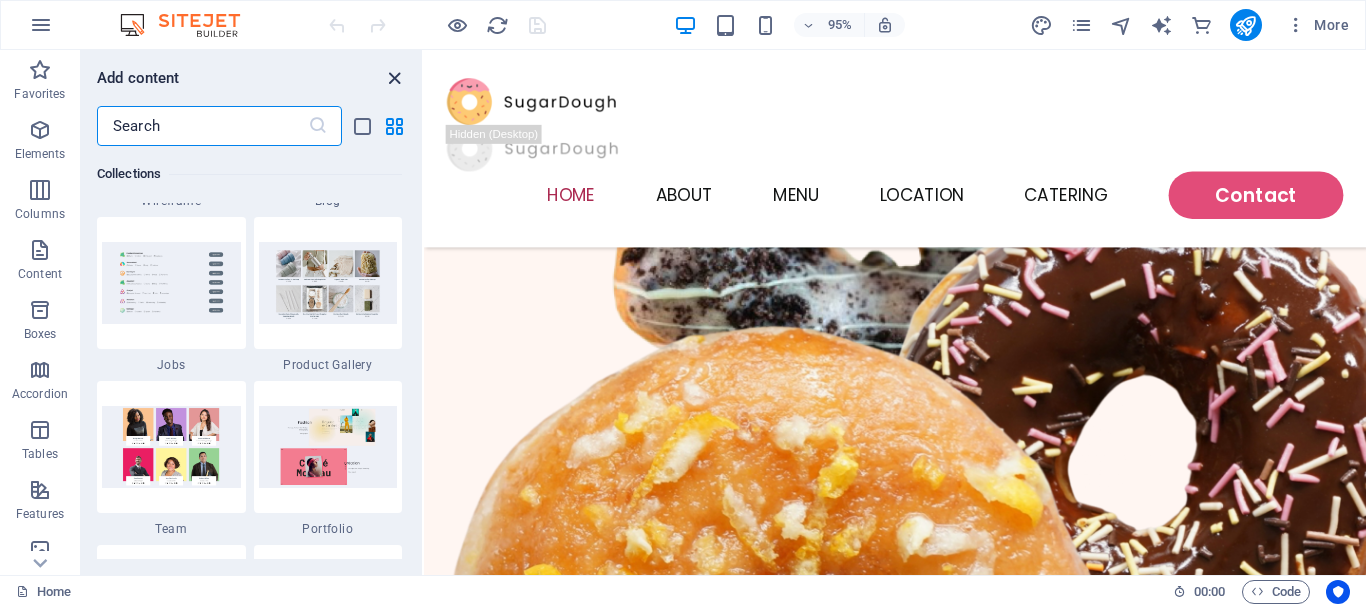 click at bounding box center [394, 78] 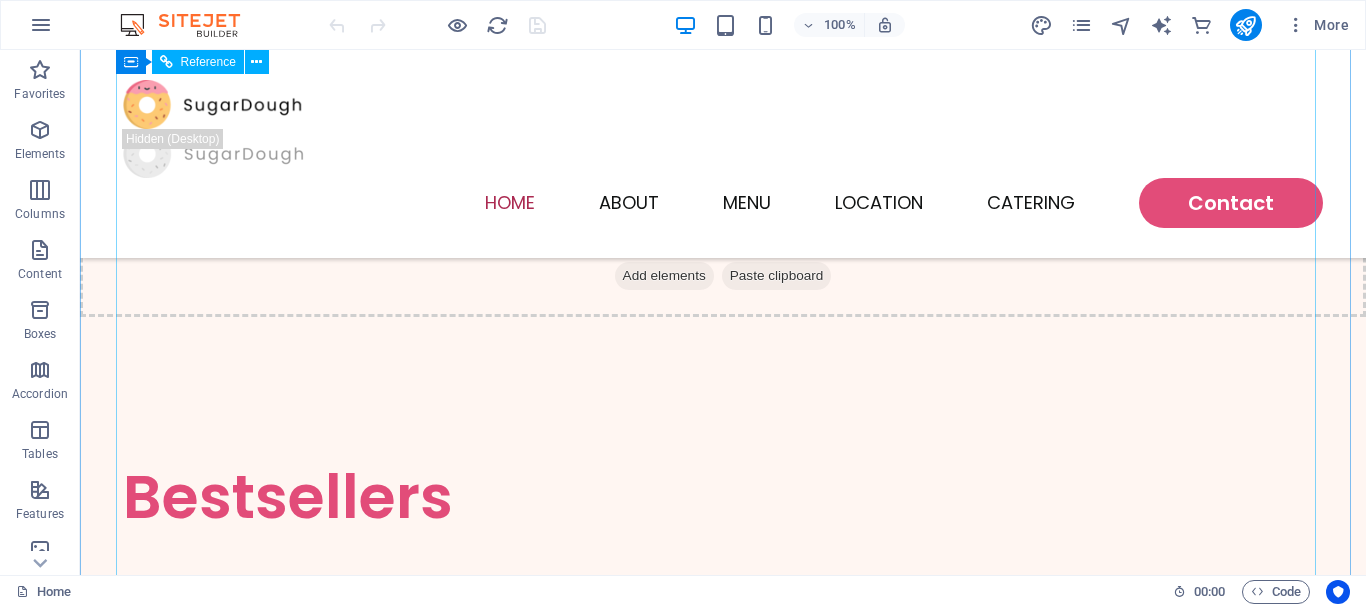 scroll, scrollTop: 1800, scrollLeft: 0, axis: vertical 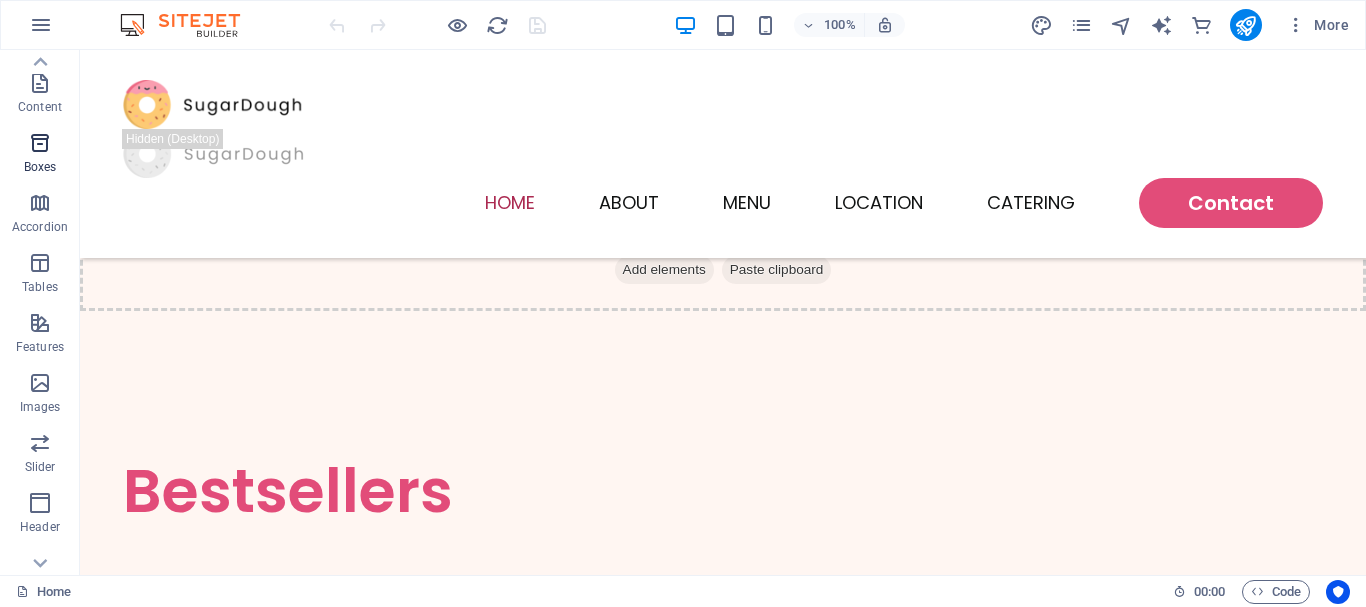 click at bounding box center [40, 143] 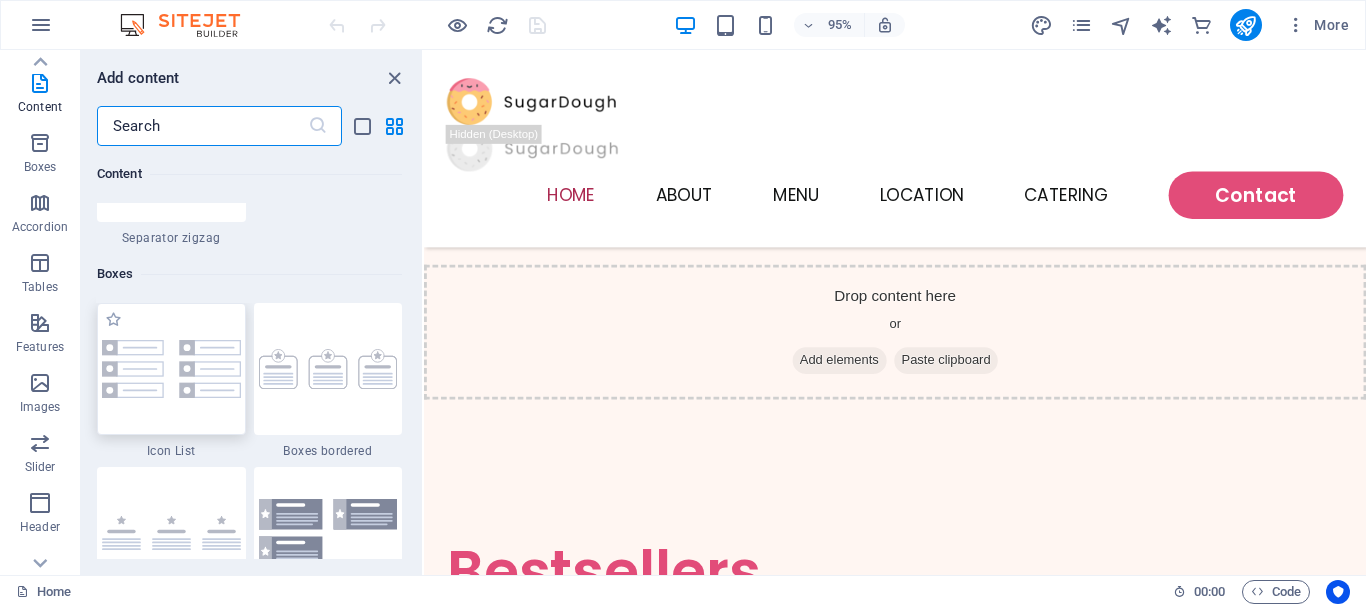 scroll, scrollTop: 5383, scrollLeft: 0, axis: vertical 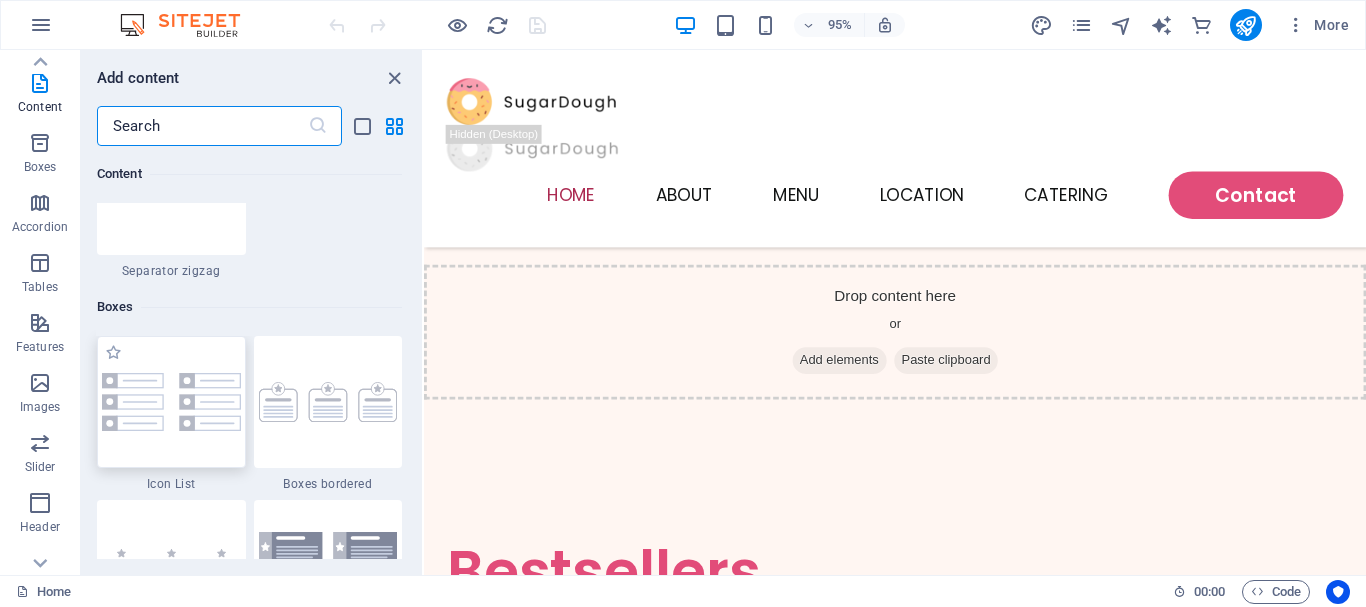 click at bounding box center [171, 402] 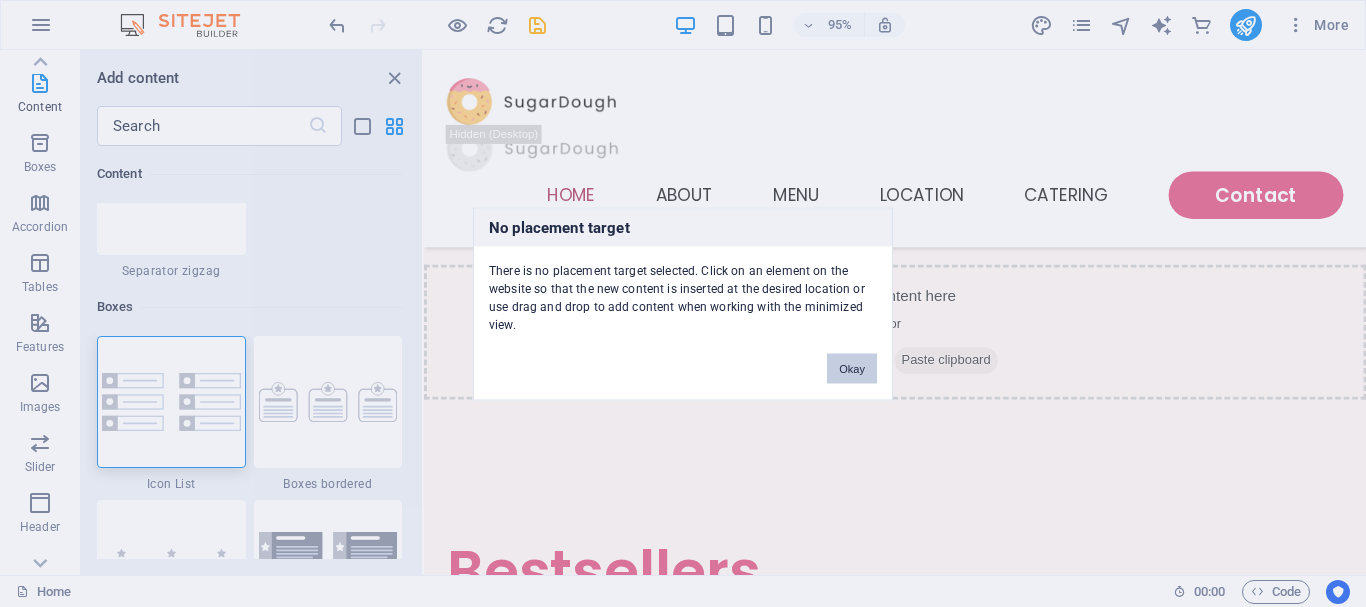 click on "Okay" at bounding box center [852, 368] 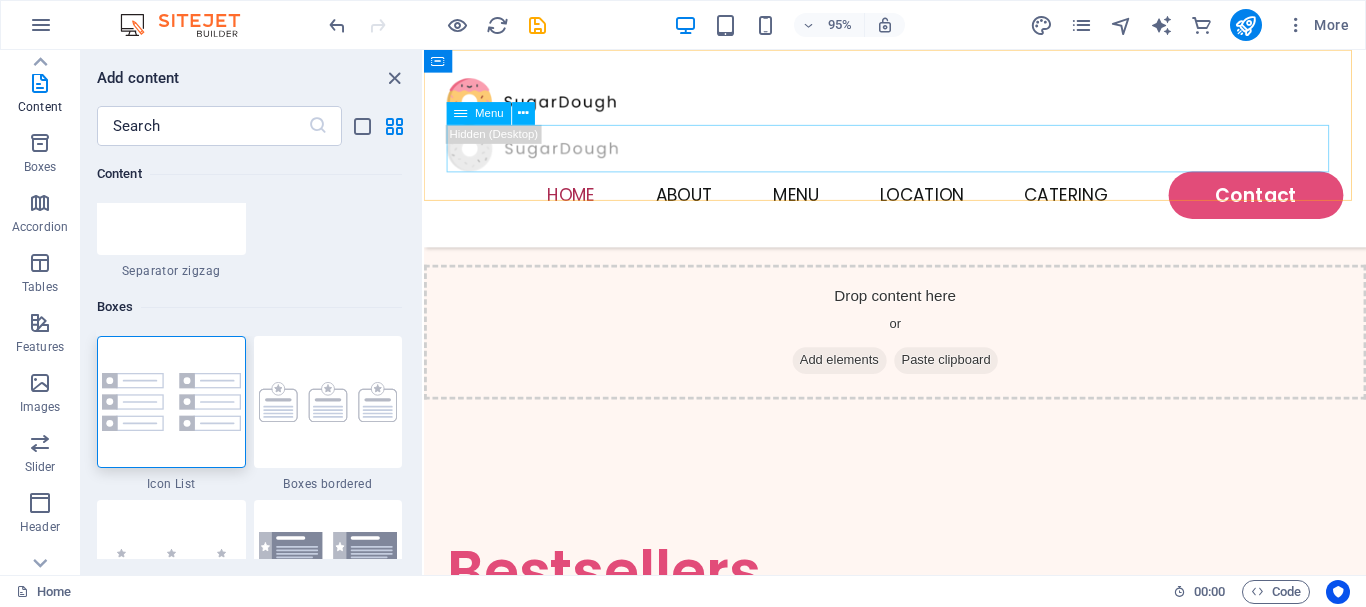 click on "Home About Menu Location Catering Contact" at bounding box center (920, 203) 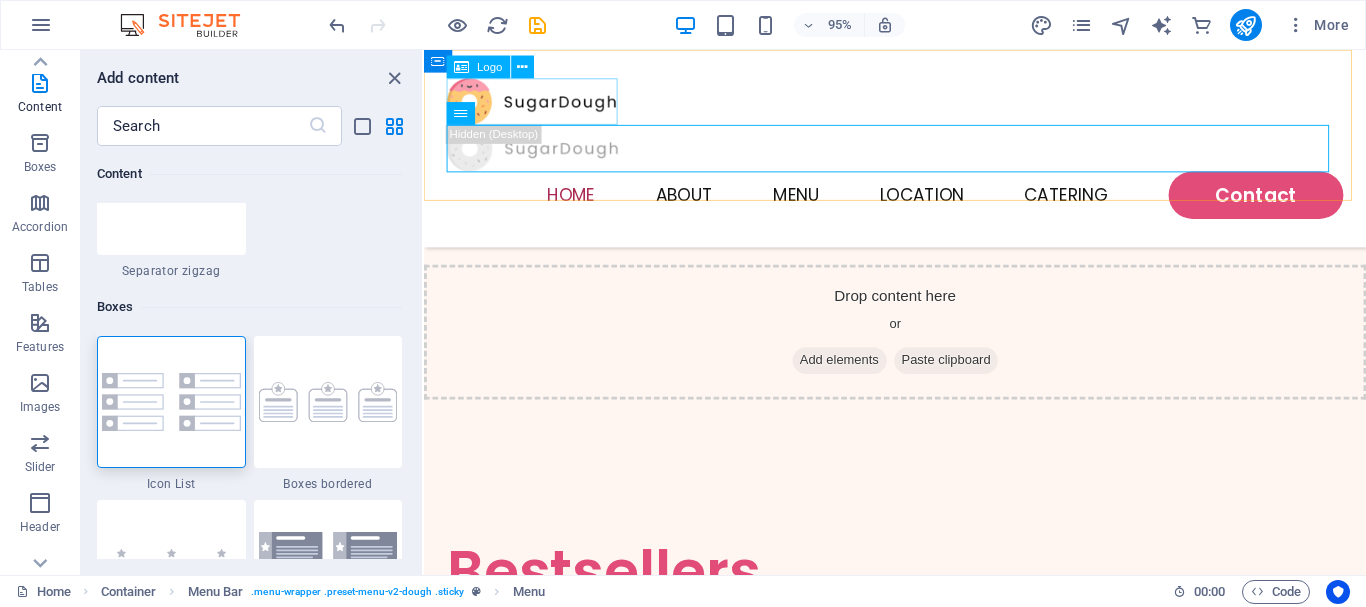 click at bounding box center (920, 104) 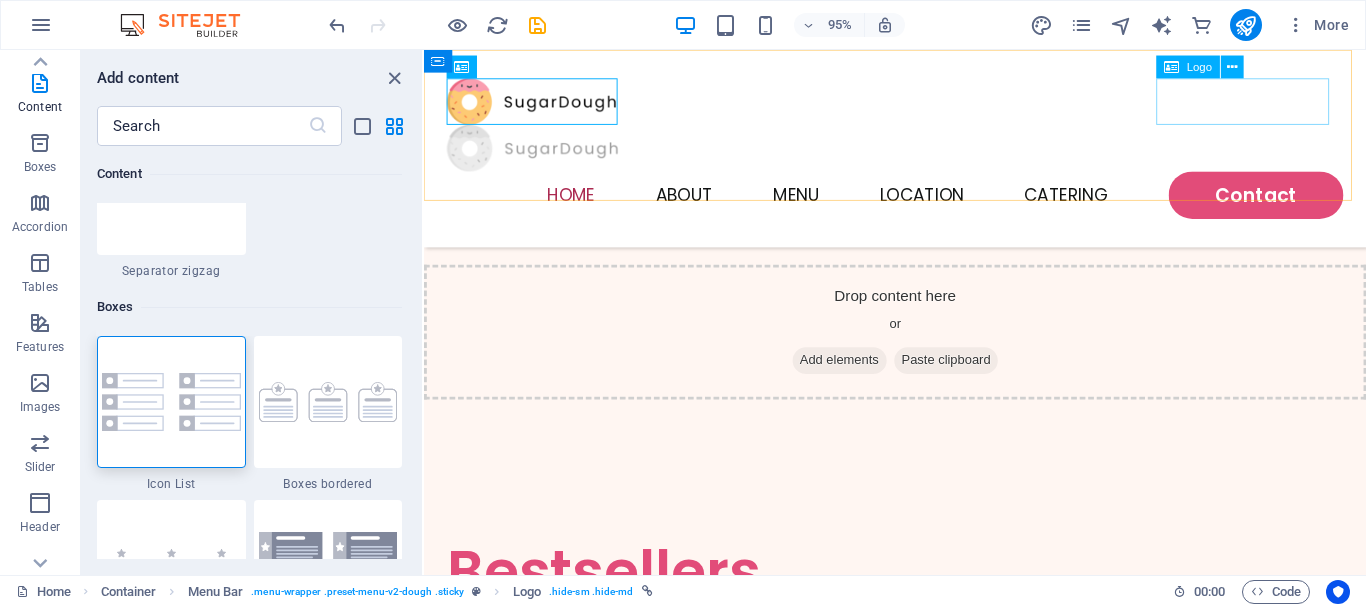click at bounding box center (920, 153) 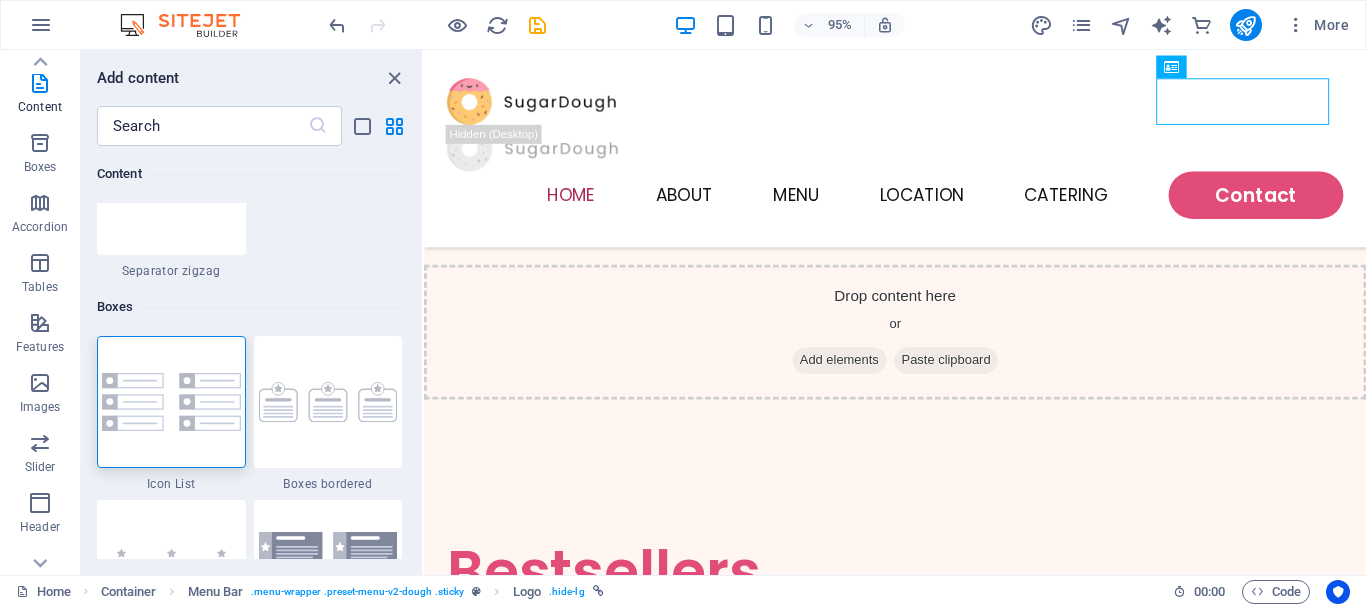 drag, startPoint x: 1272, startPoint y: 104, endPoint x: 1139, endPoint y: 82, distance: 134.80727 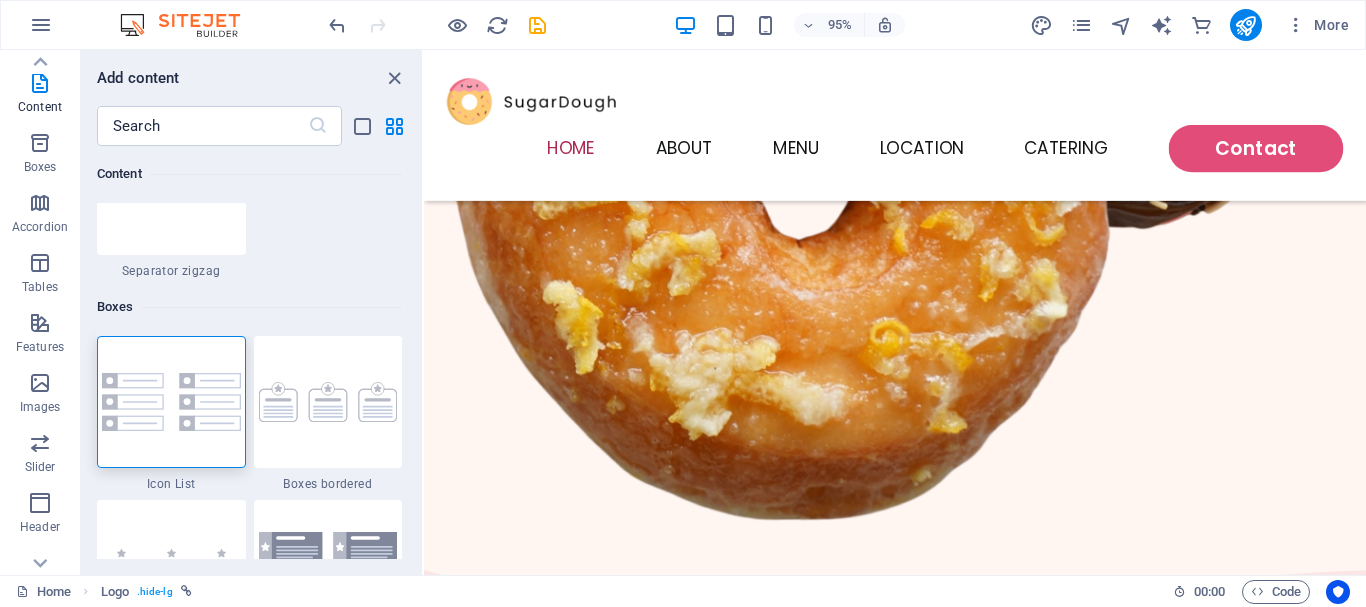 scroll, scrollTop: 0, scrollLeft: 0, axis: both 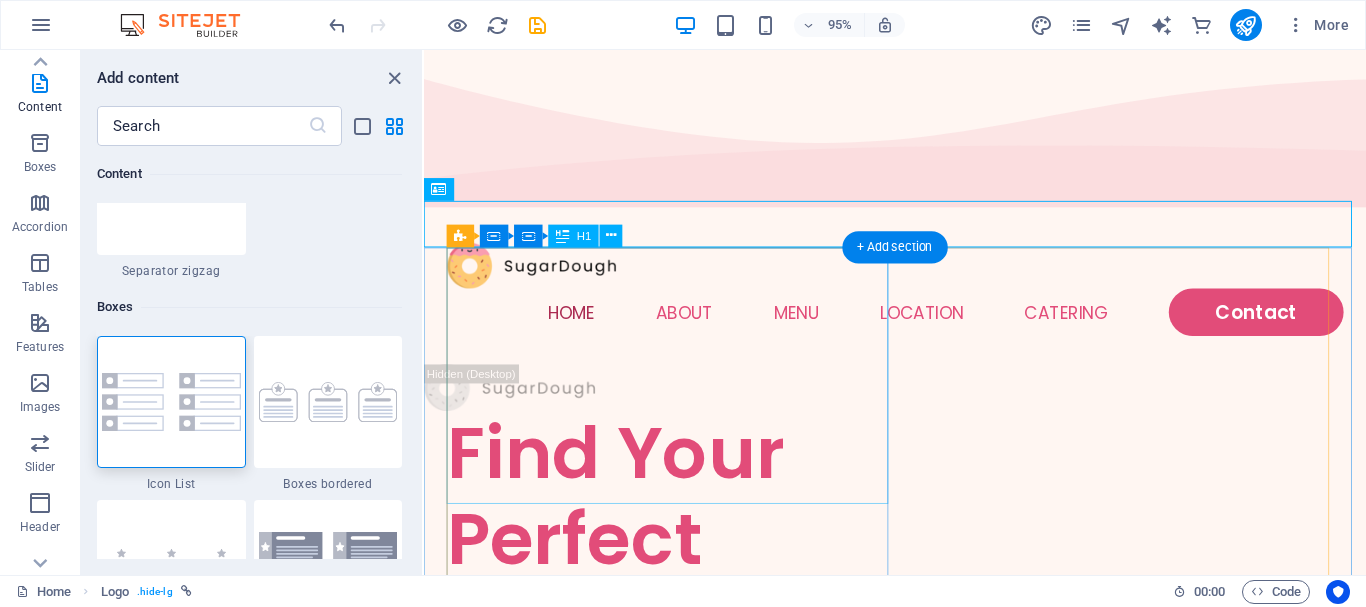 click on "Find Your Perfect Treat" at bounding box center (684, 565) 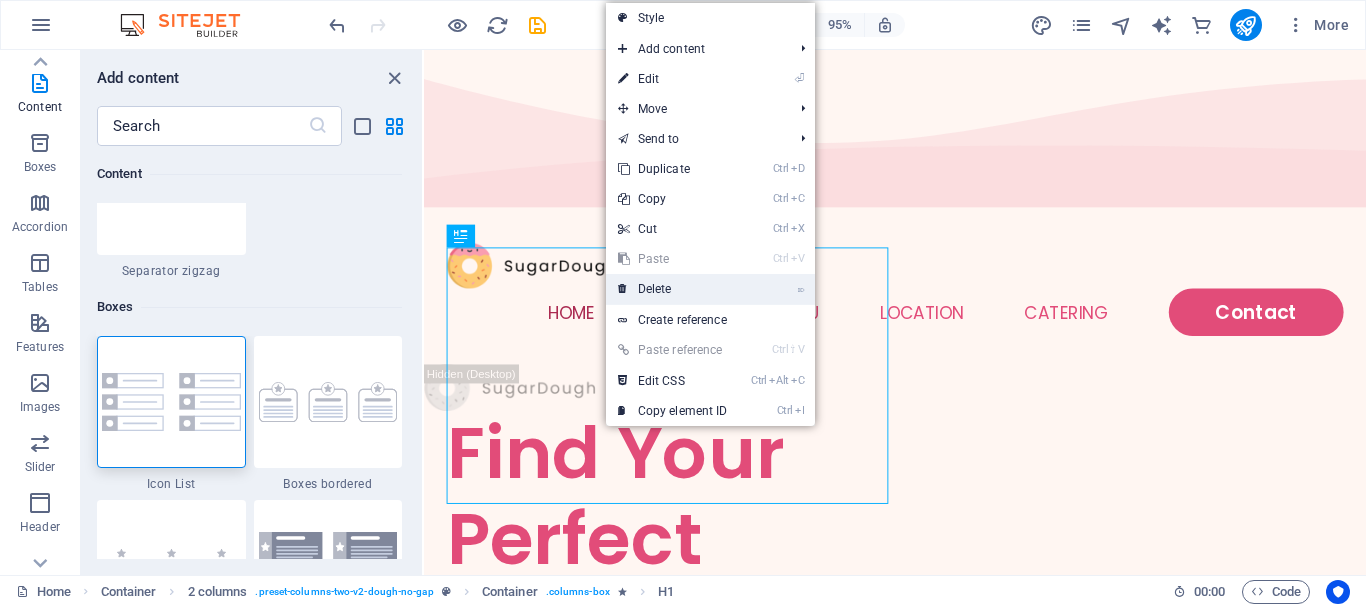 click on "⌦  Delete" at bounding box center [673, 289] 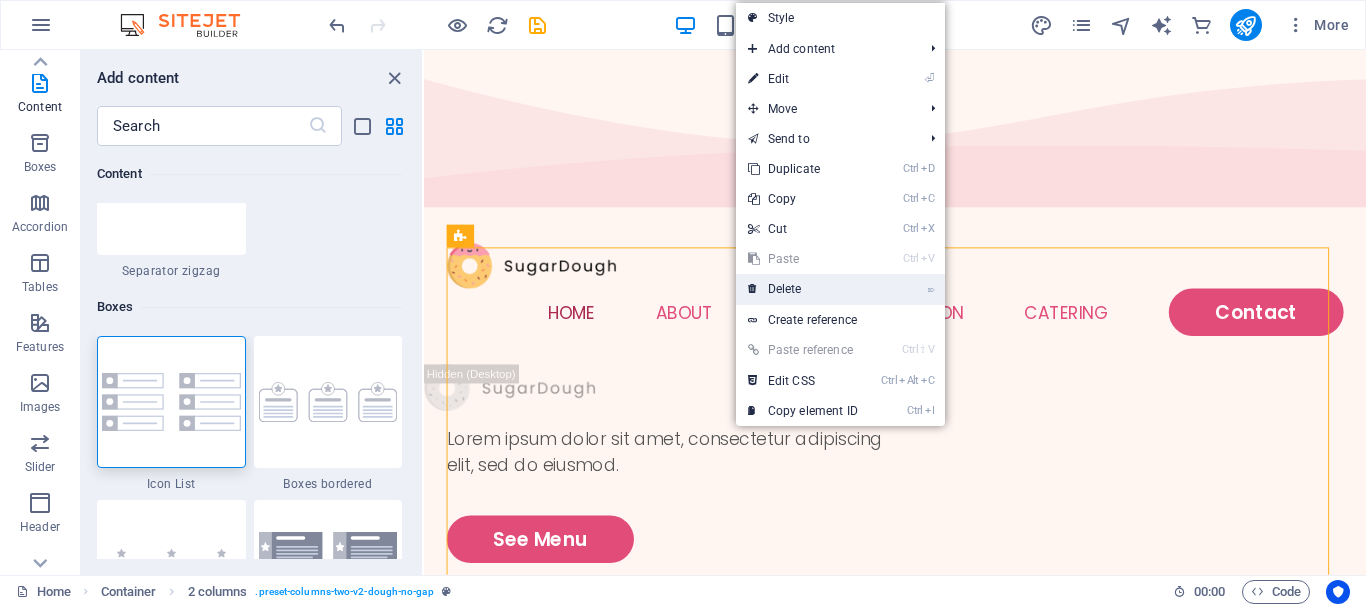 click on "⌦  Delete" at bounding box center (803, 289) 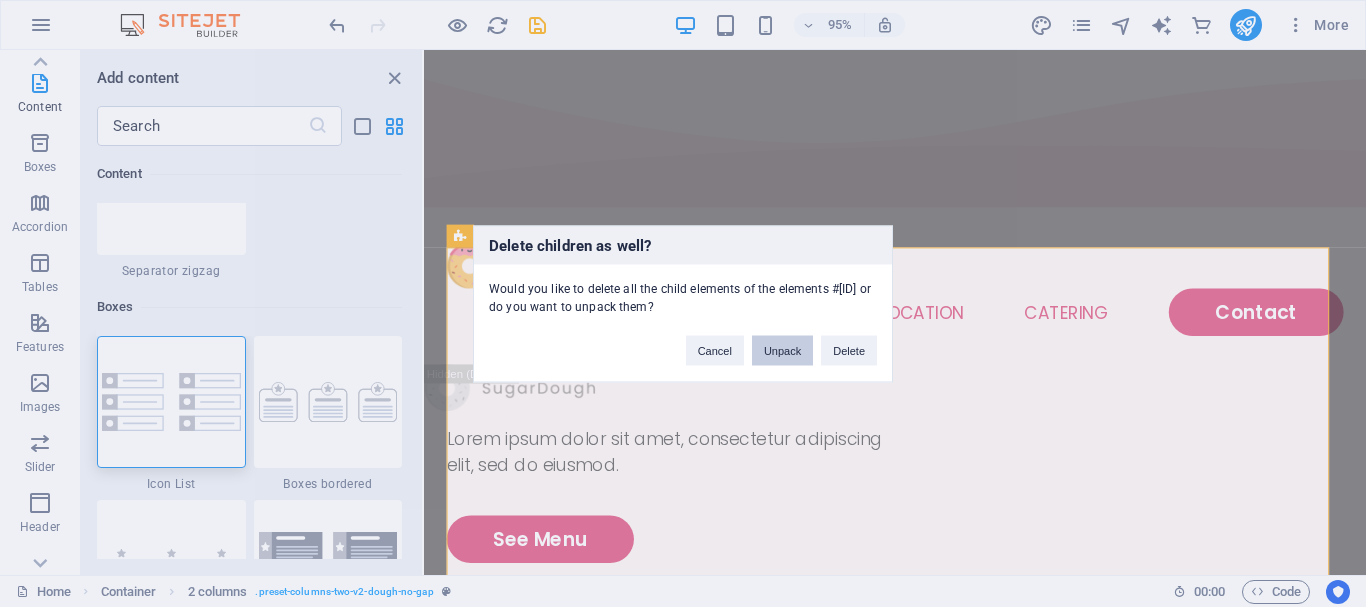 click on "Unpack" at bounding box center [782, 350] 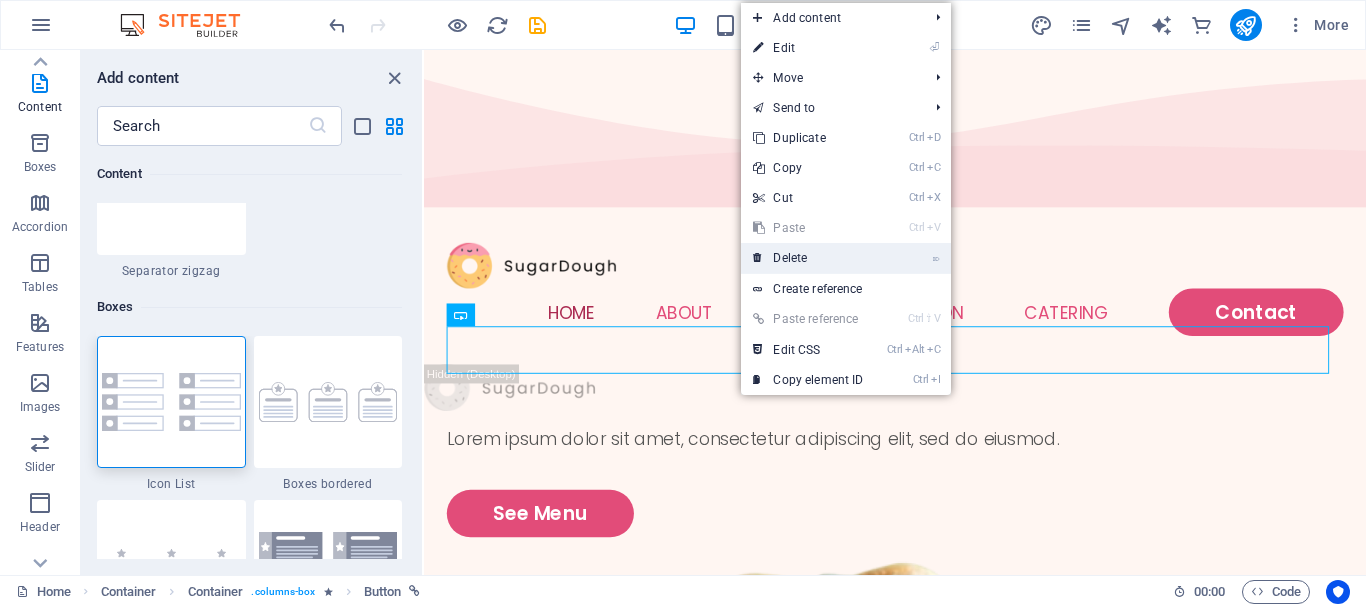 click on "⌦  Delete" at bounding box center (808, 258) 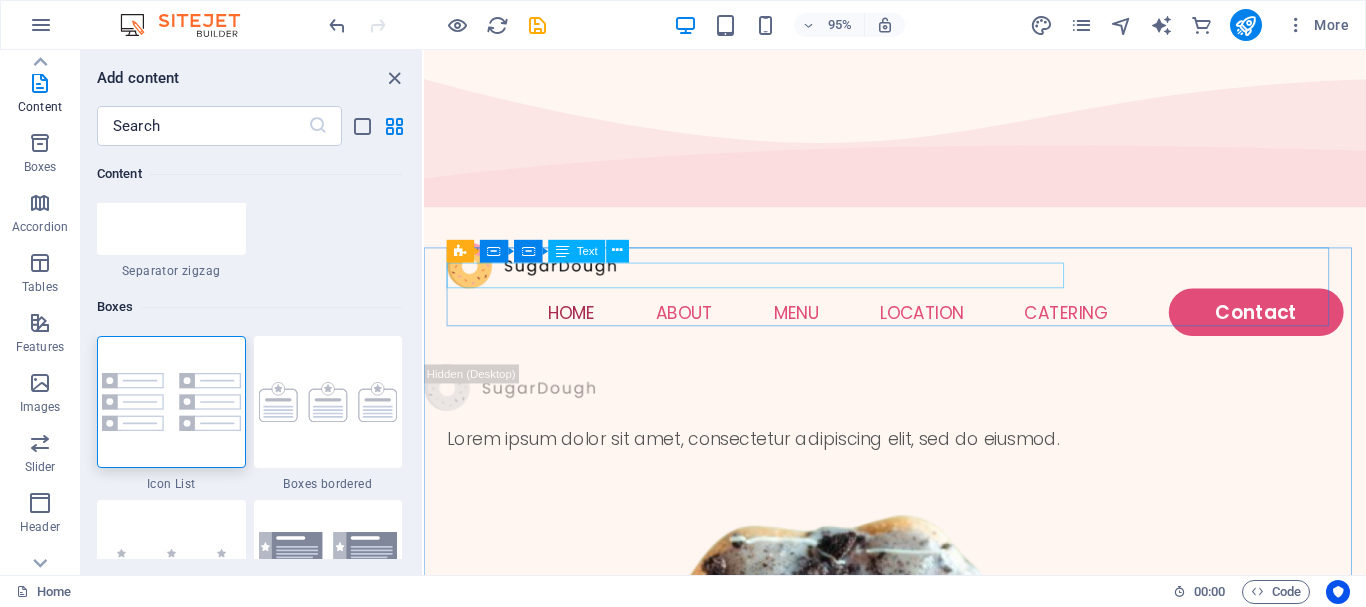 drag, startPoint x: 580, startPoint y: 273, endPoint x: 527, endPoint y: 398, distance: 135.77187 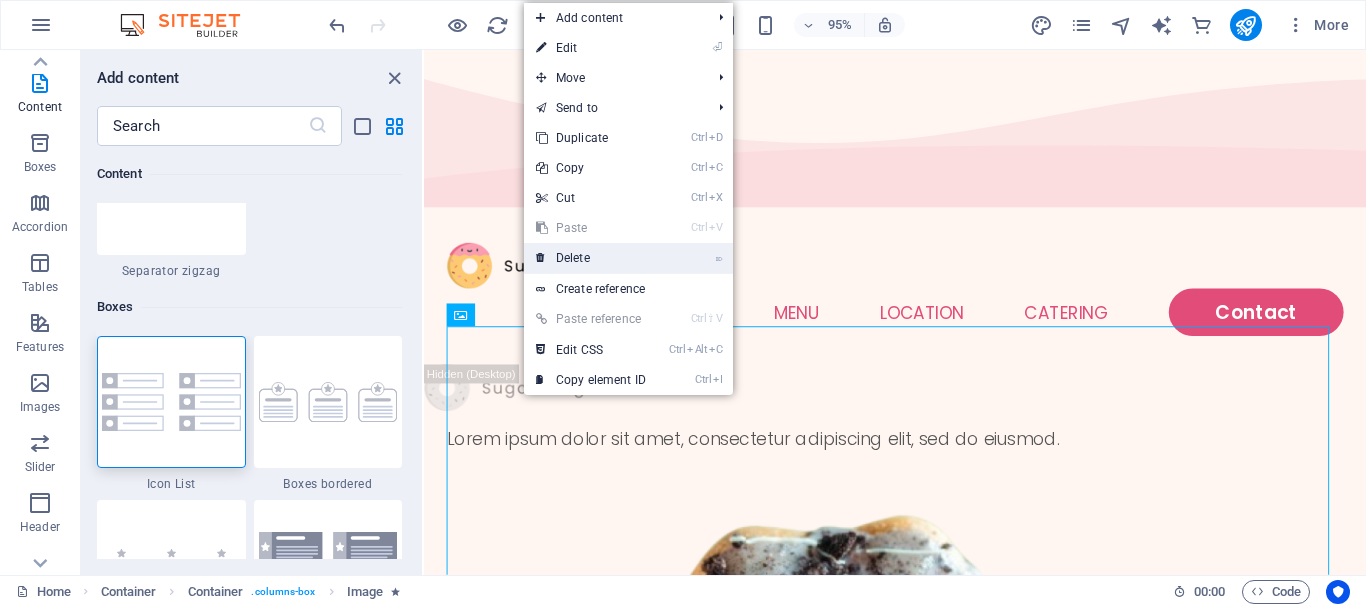 click on "⌦  Delete" at bounding box center [591, 258] 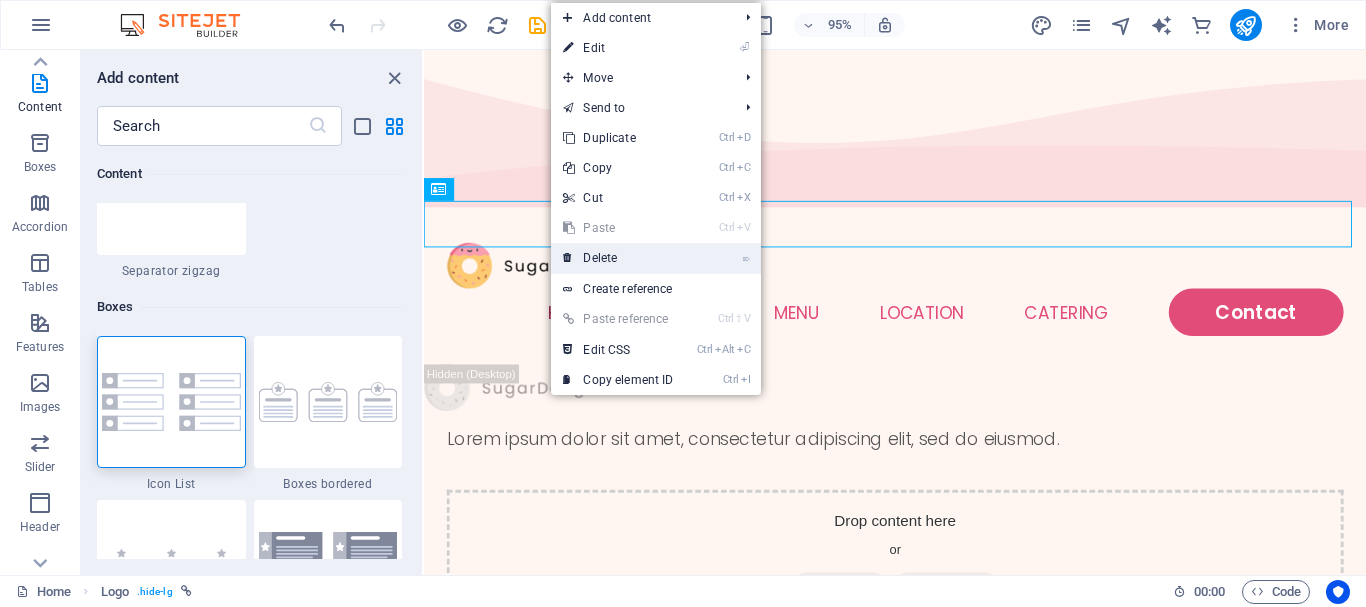 click on "⌦  Delete" at bounding box center [618, 258] 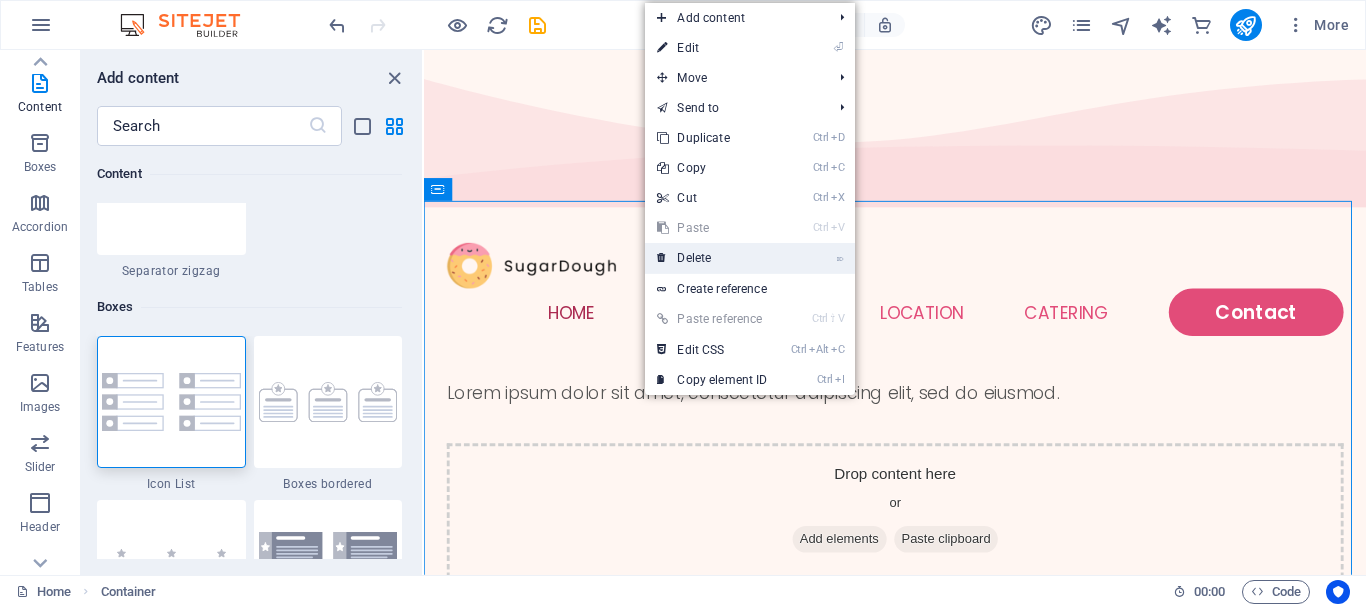 click on "⌦  Delete" at bounding box center [712, 258] 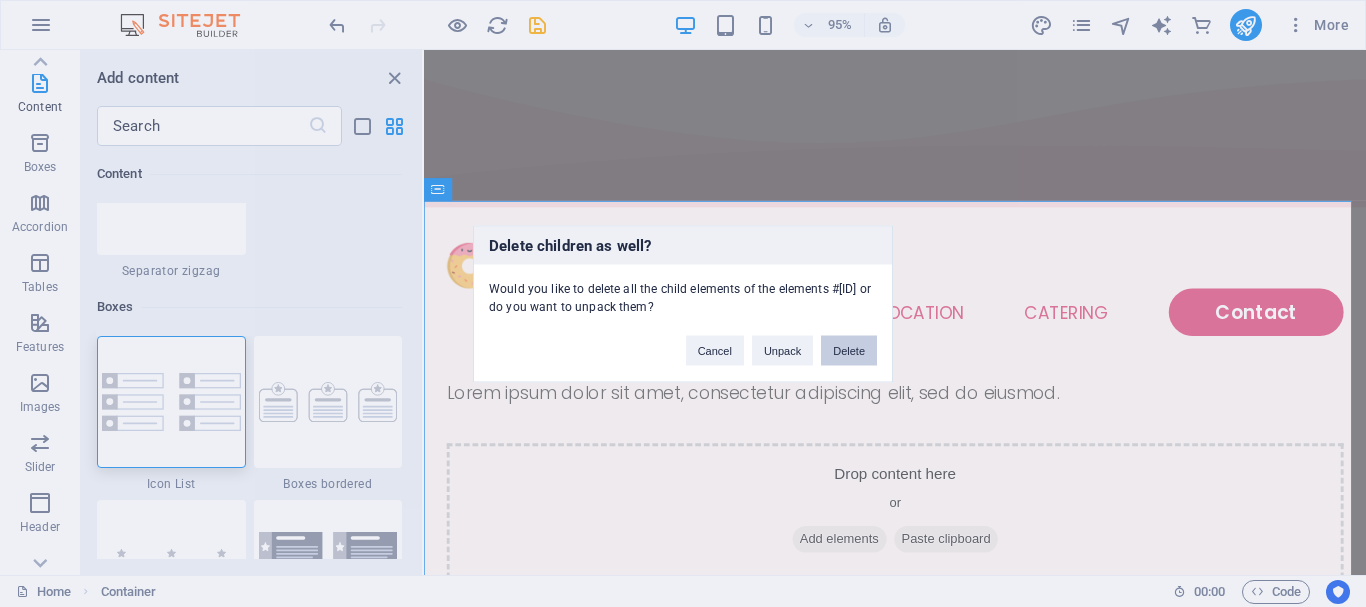 drag, startPoint x: 859, startPoint y: 346, endPoint x: 457, endPoint y: 311, distance: 403.52075 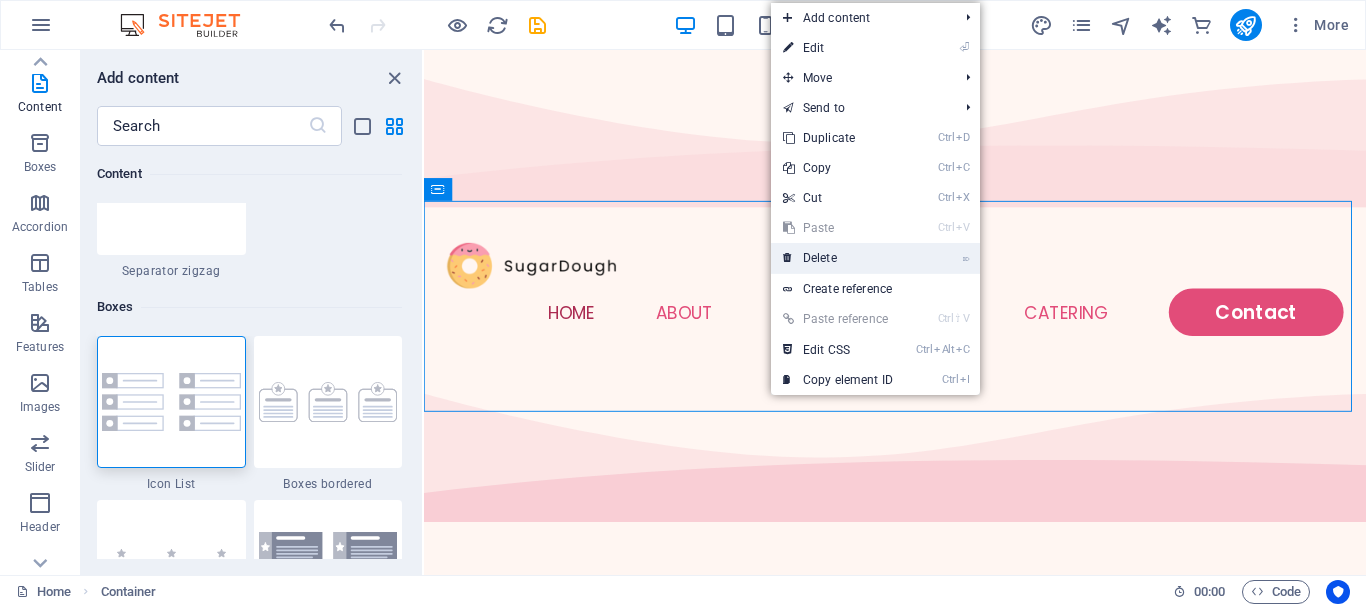 click on "⌦  Delete" at bounding box center [838, 258] 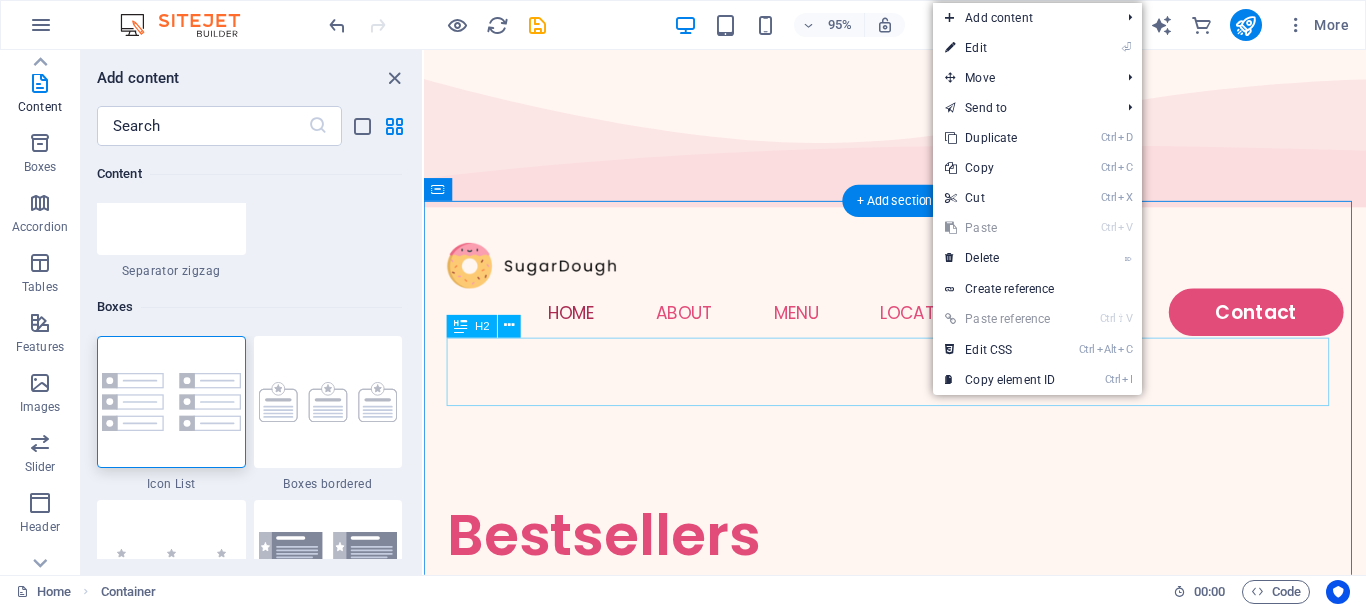 click on "Bestsellers" at bounding box center [920, 561] 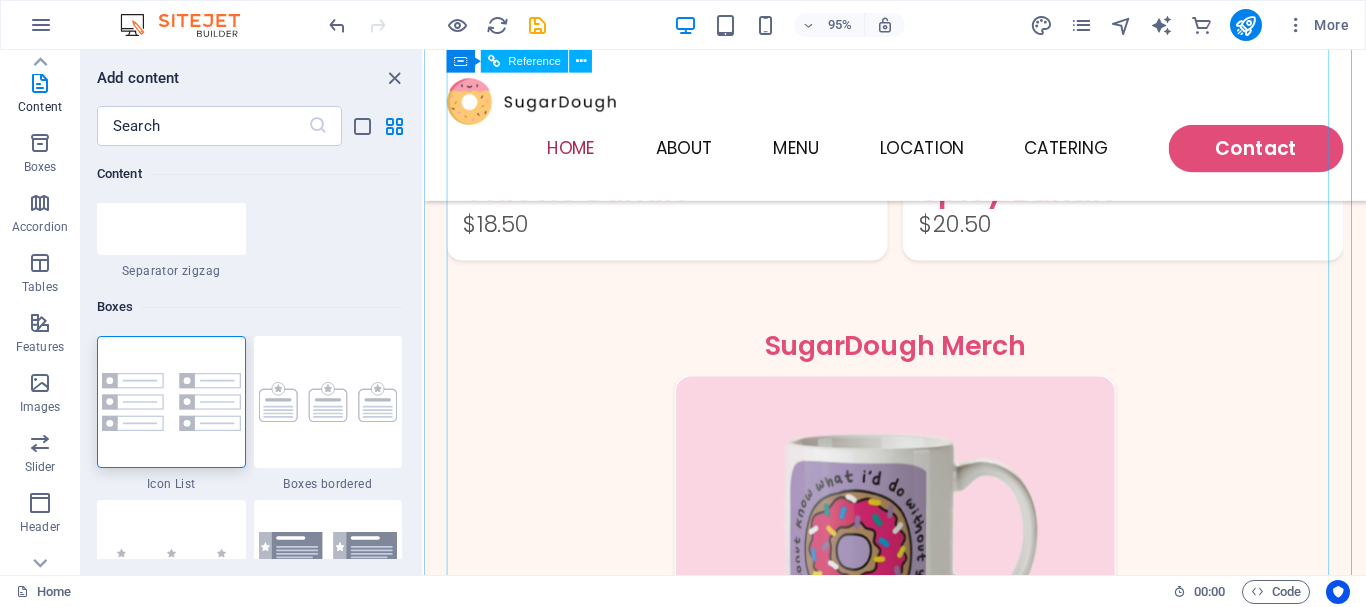 scroll, scrollTop: 1433, scrollLeft: 0, axis: vertical 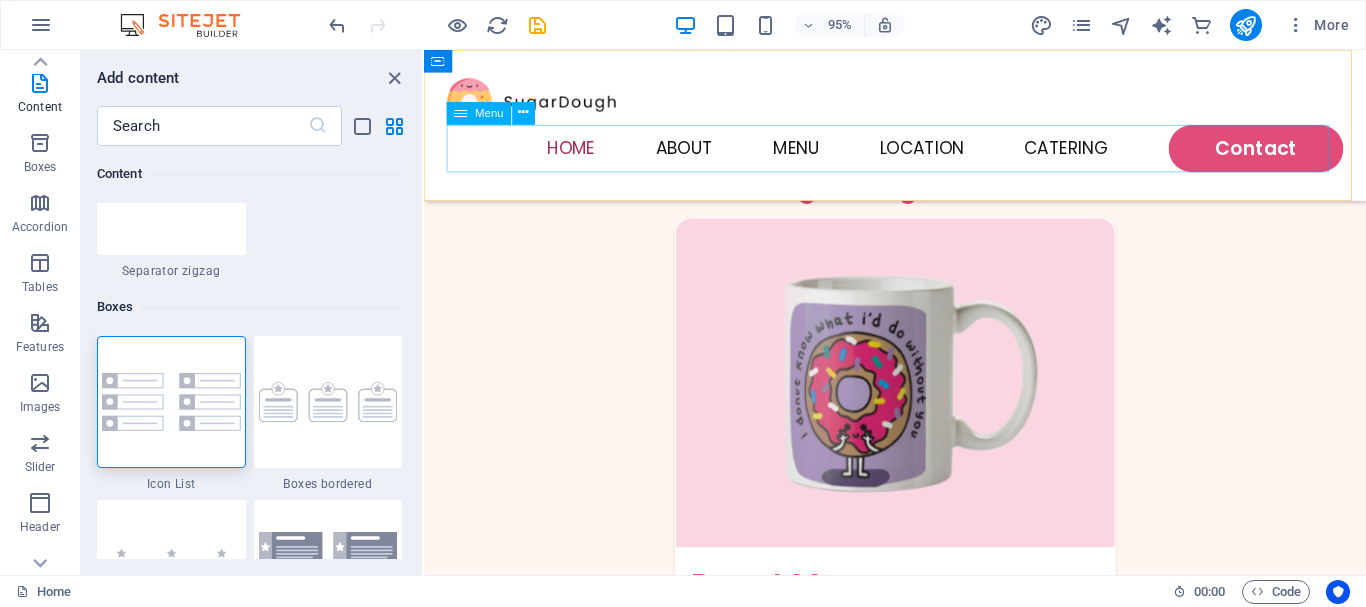 click on "Home About Menu Location Catering Contact" at bounding box center (920, 154) 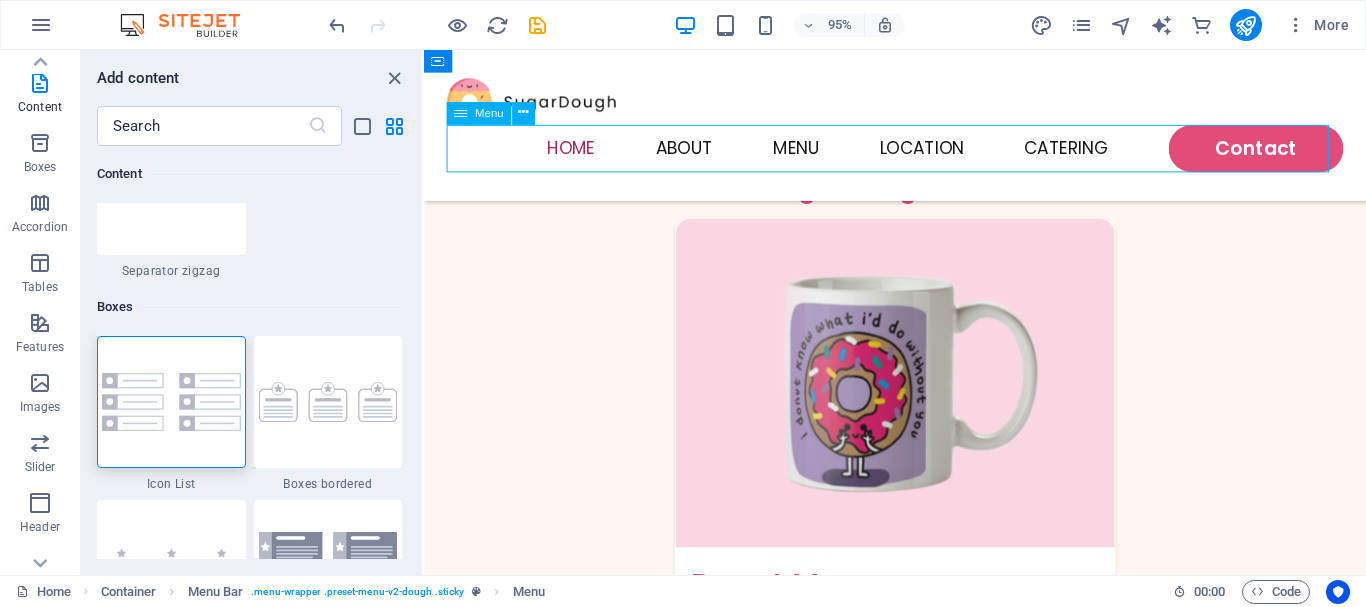 click on "Home About Menu Location Catering Contact" at bounding box center (920, 154) 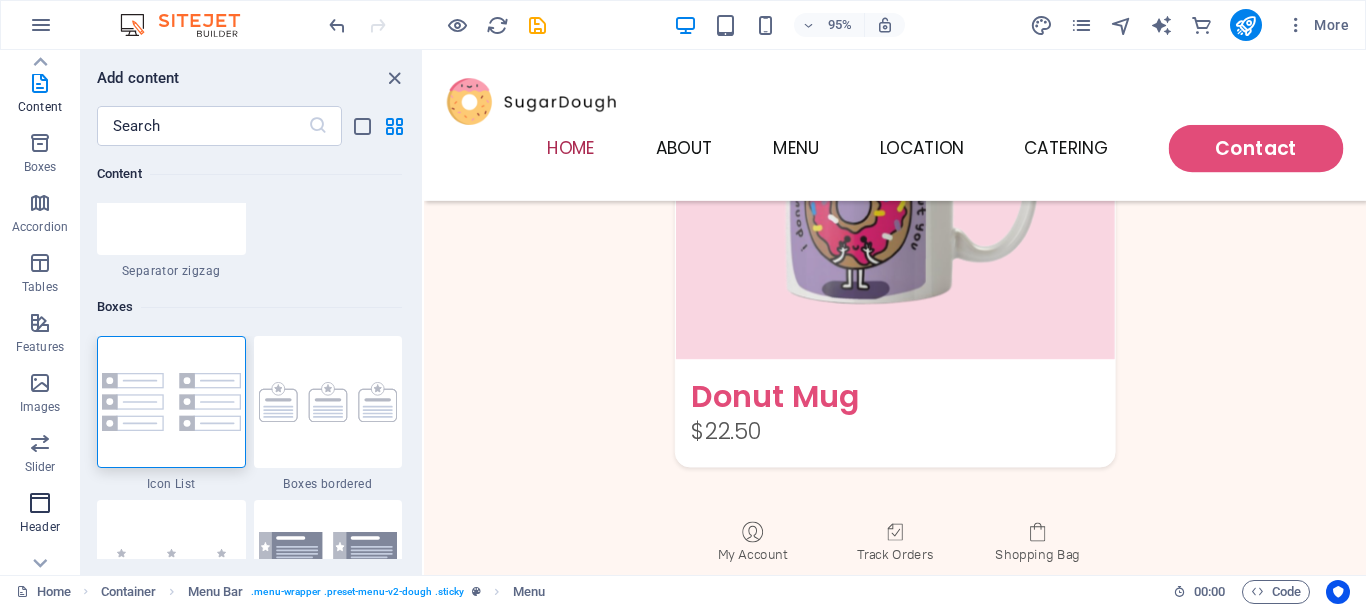 scroll, scrollTop: 1633, scrollLeft: 0, axis: vertical 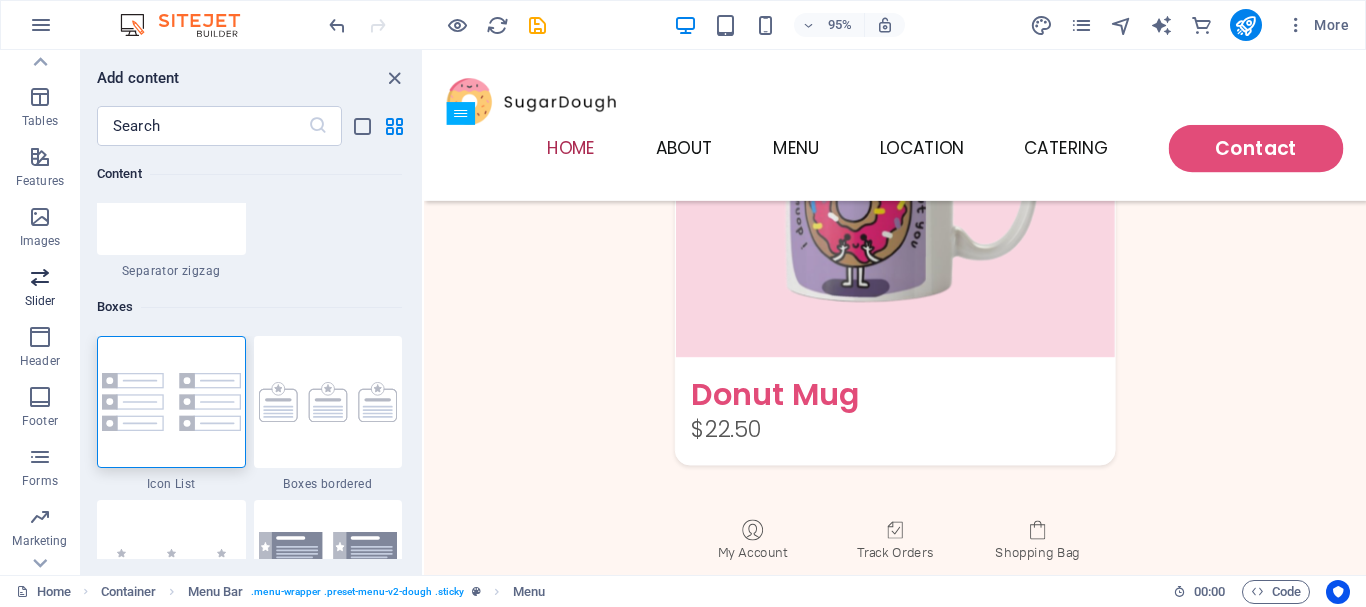 click at bounding box center (40, 277) 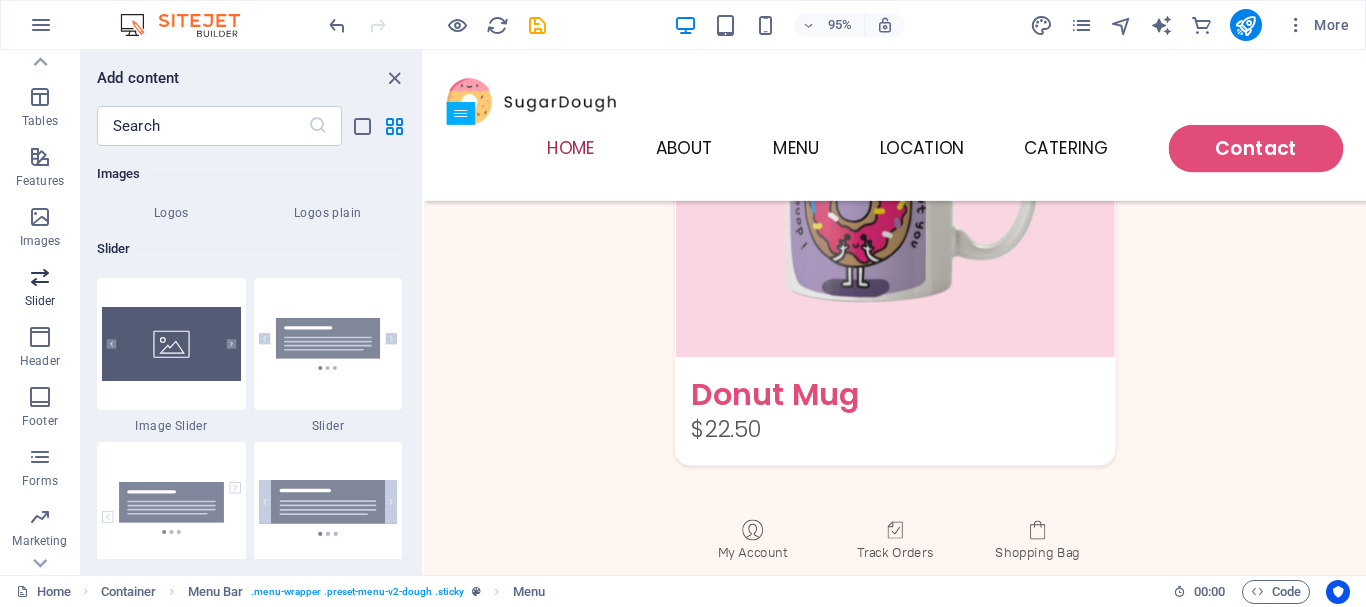scroll, scrollTop: 11337, scrollLeft: 0, axis: vertical 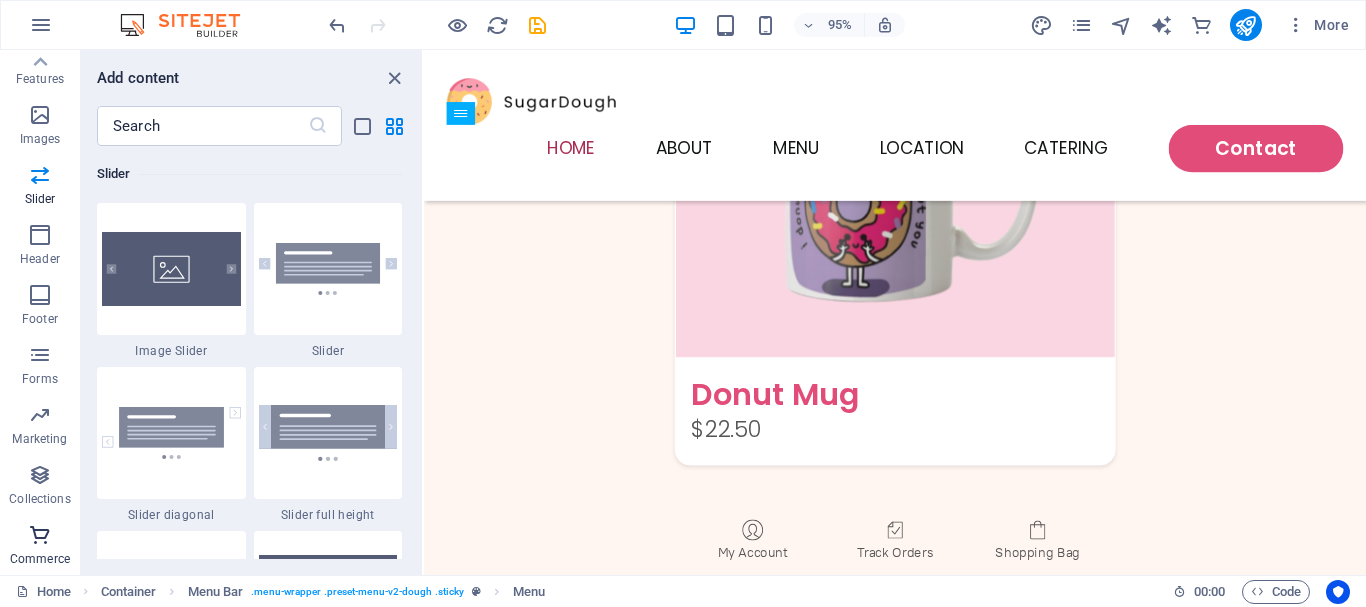 click on "Commerce" at bounding box center (40, 559) 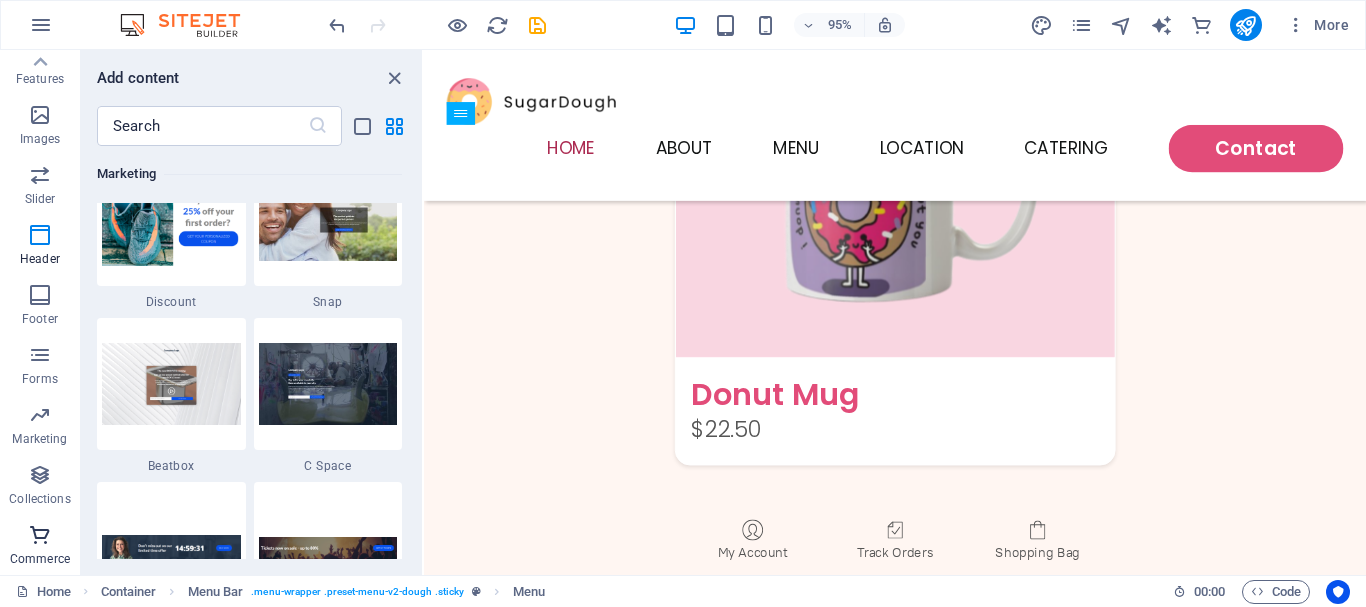 scroll, scrollTop: 19271, scrollLeft: 0, axis: vertical 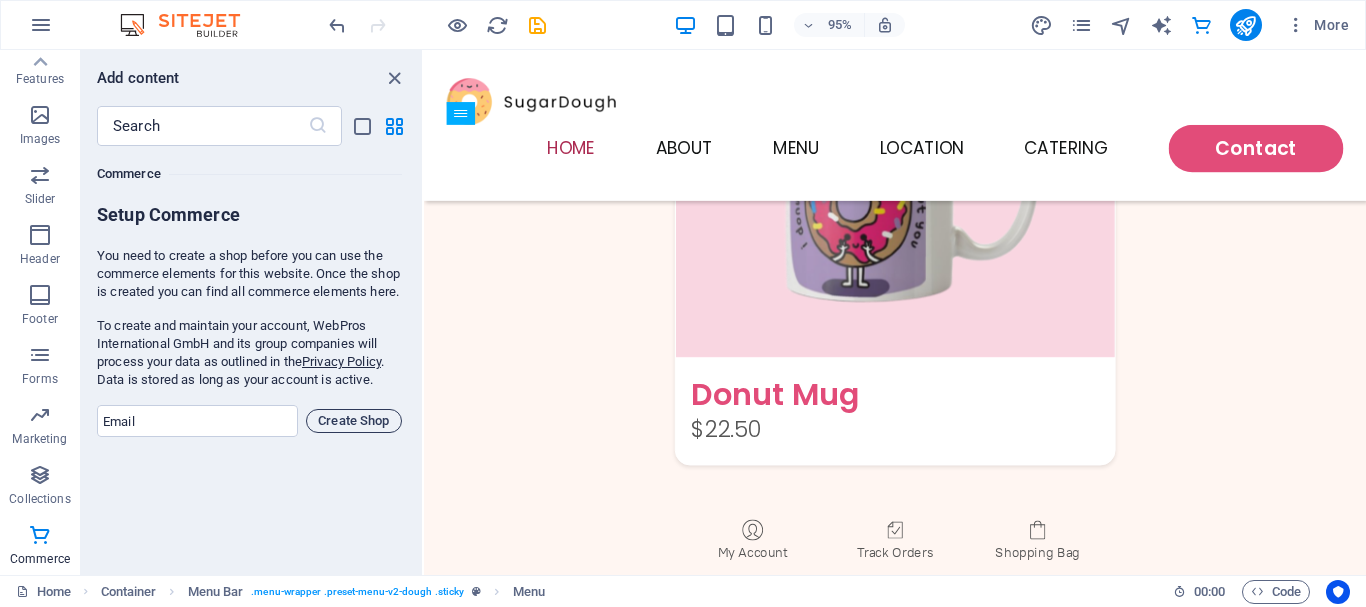click on "Create Shop" at bounding box center [354, 421] 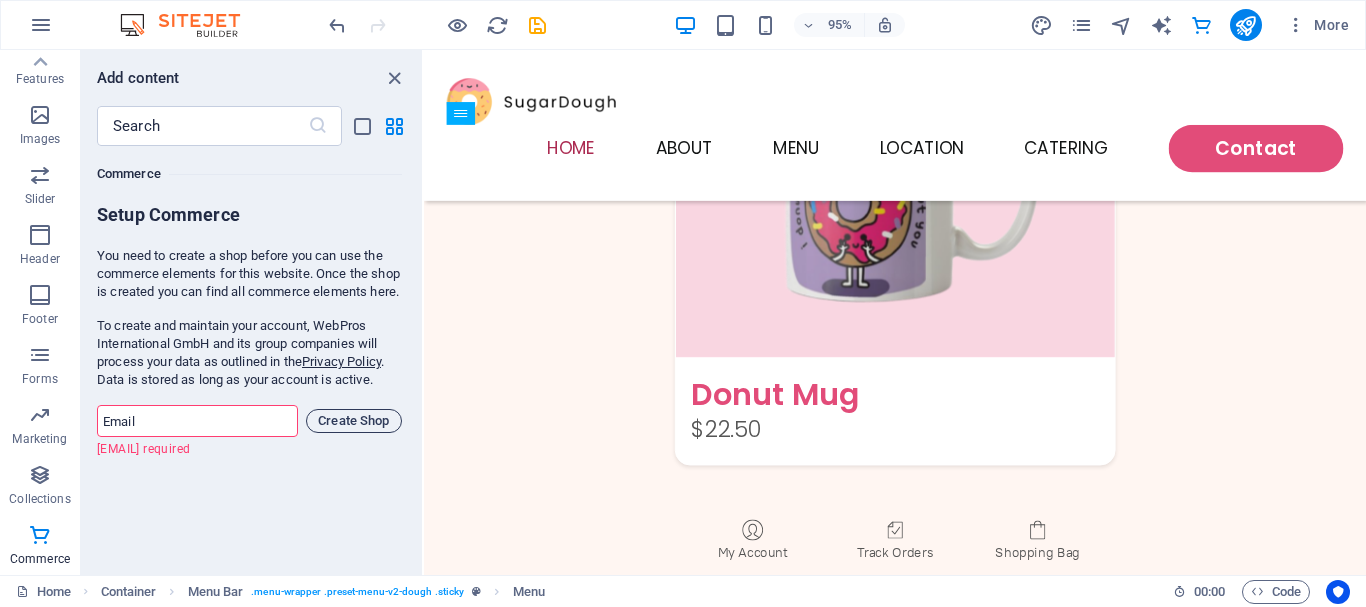 click on "Create Shop" at bounding box center (354, 421) 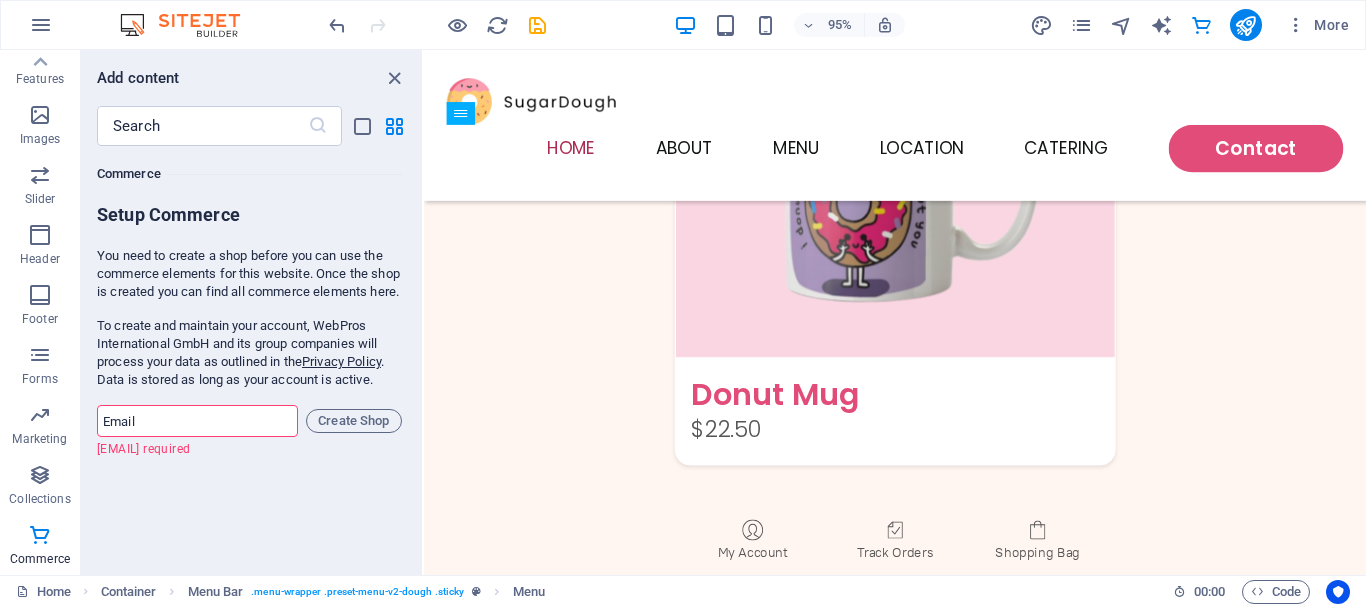 click at bounding box center (197, 421) 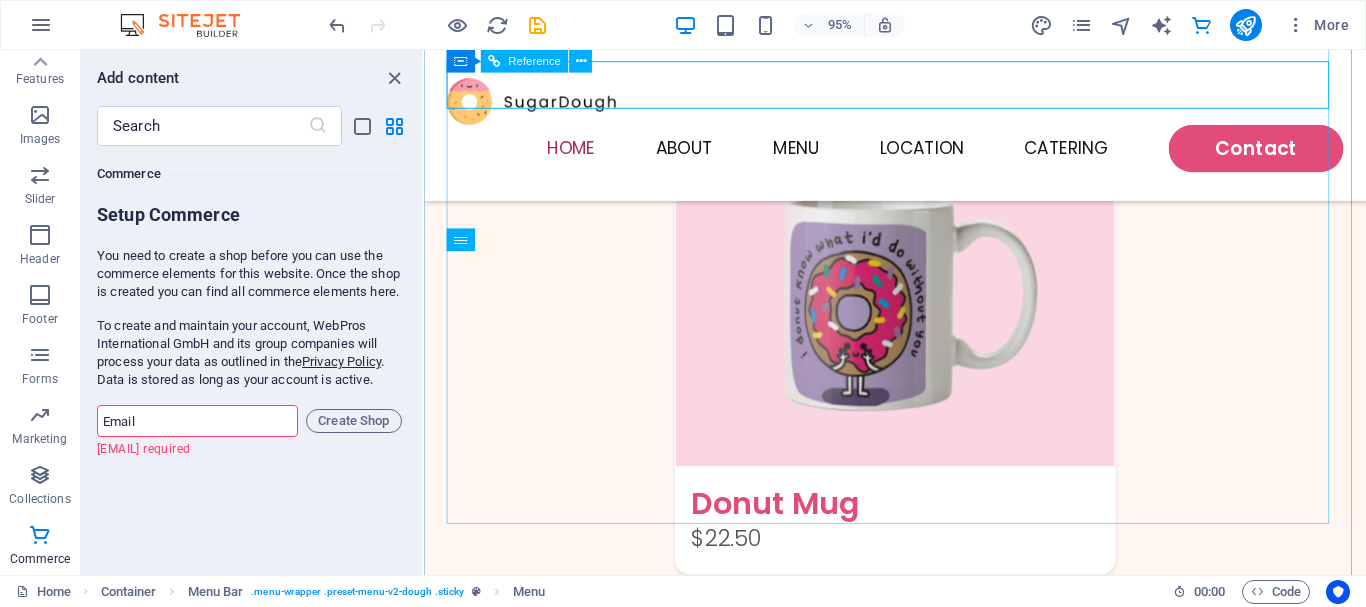 scroll, scrollTop: 1500, scrollLeft: 0, axis: vertical 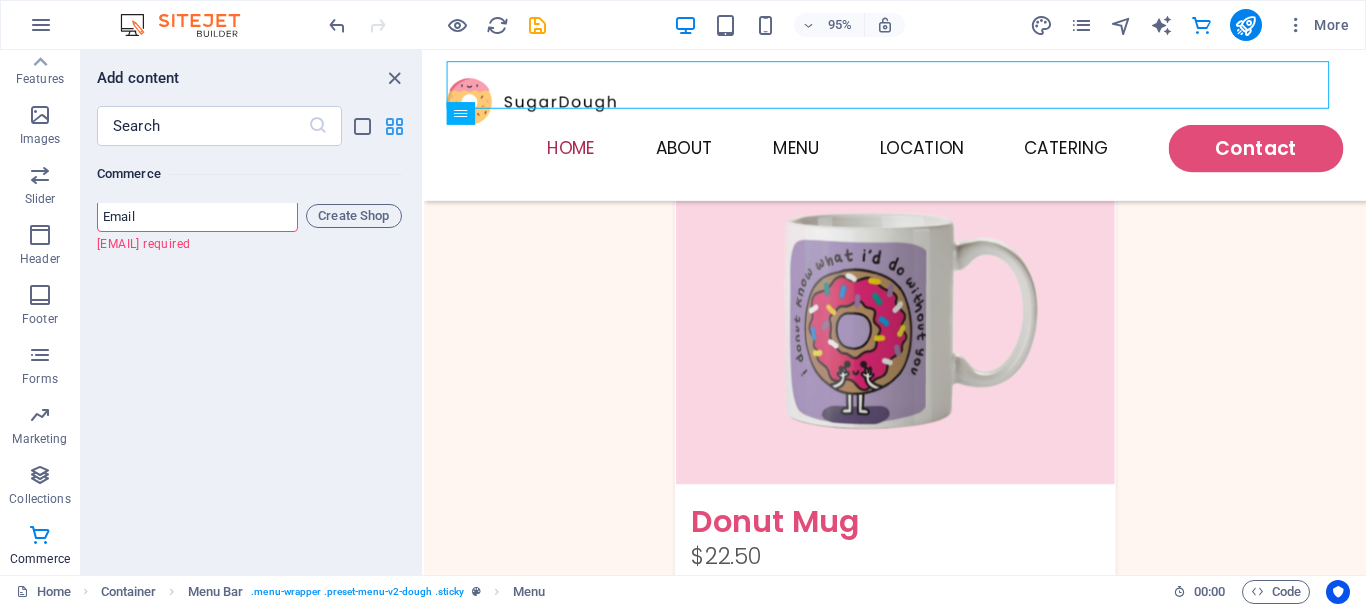 click at bounding box center [394, 126] 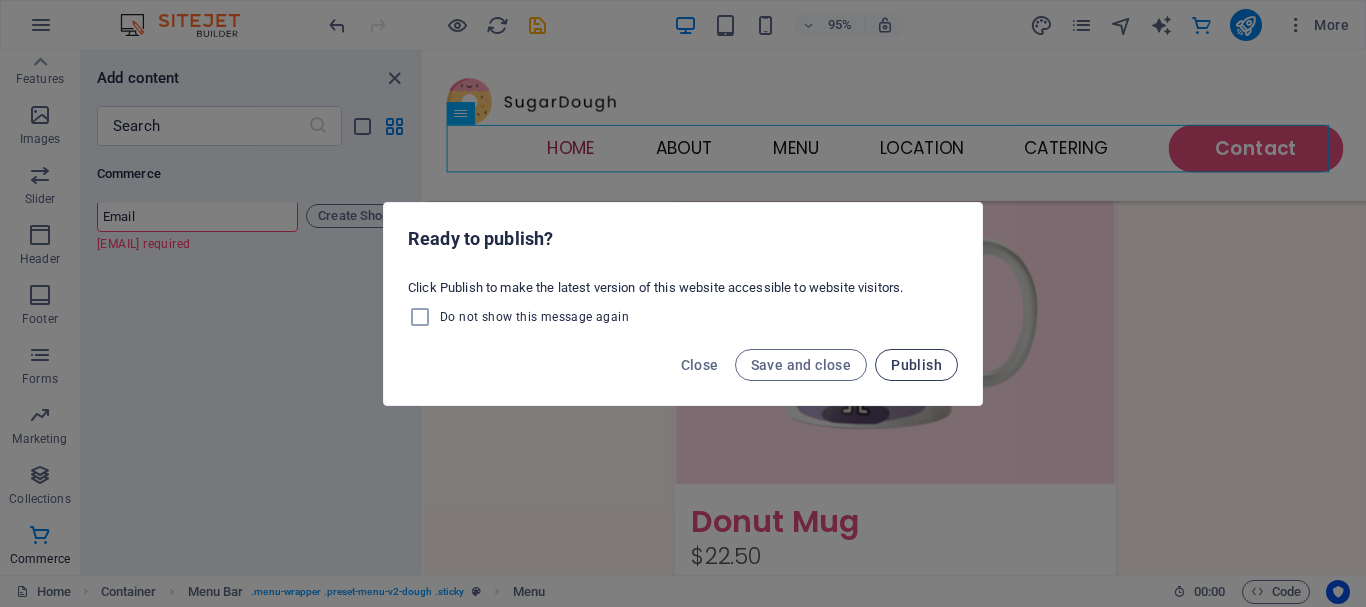 click on "Publish" at bounding box center (916, 365) 